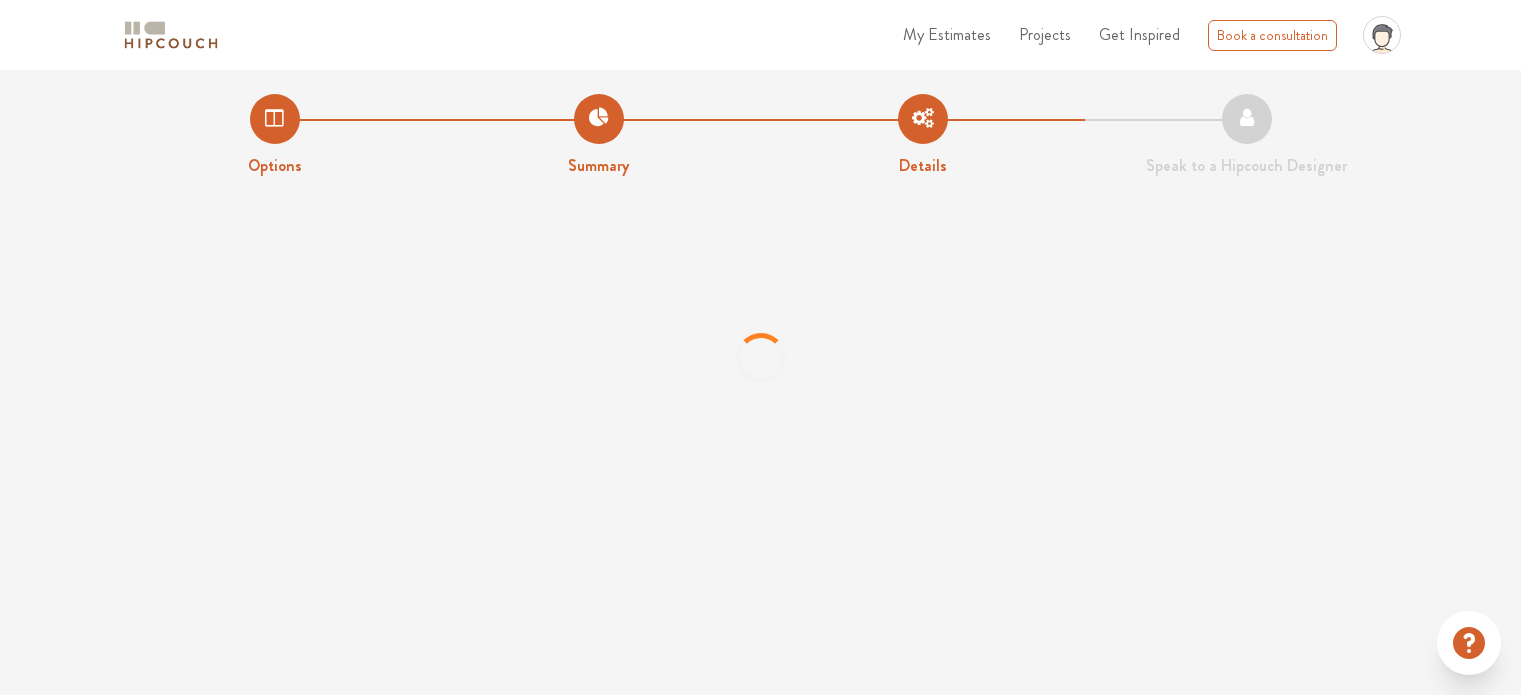 scroll, scrollTop: 0, scrollLeft: 0, axis: both 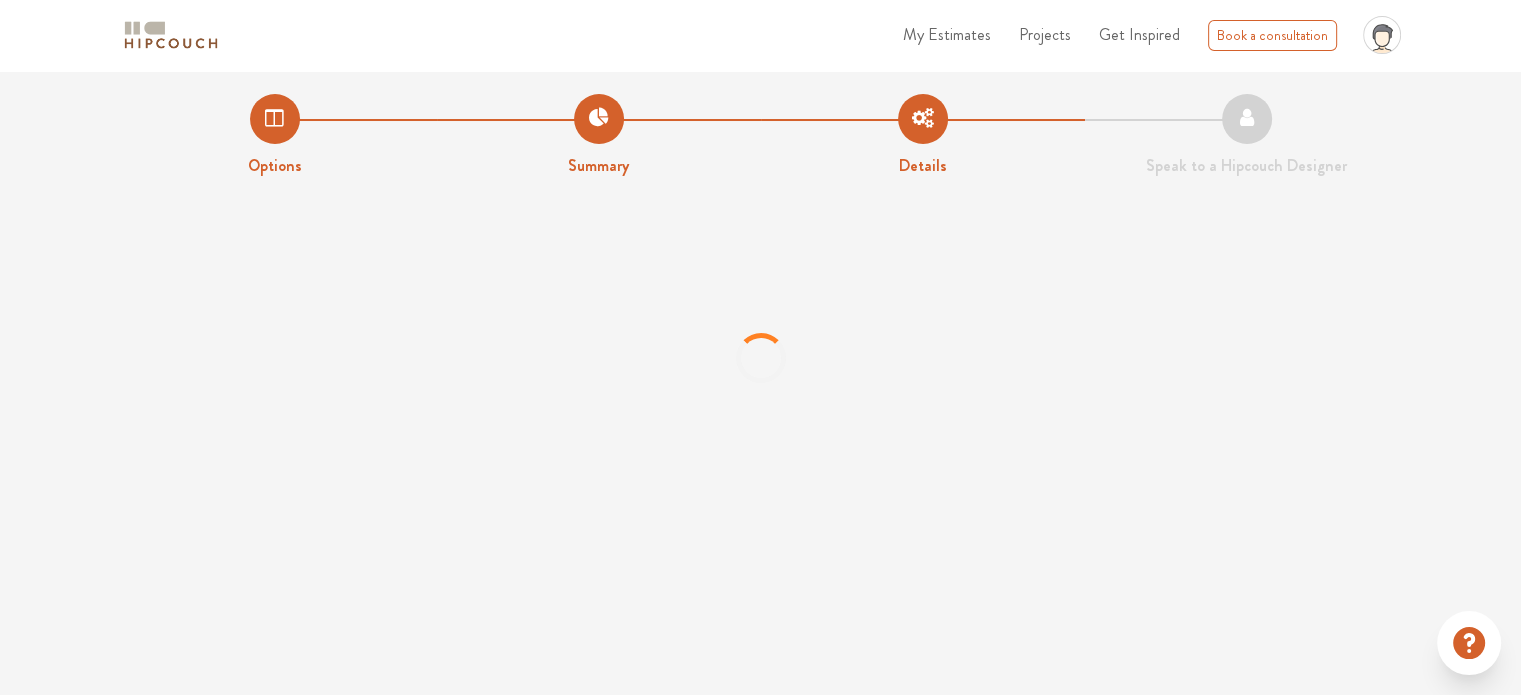 click on "My Estimates" at bounding box center (947, 34) 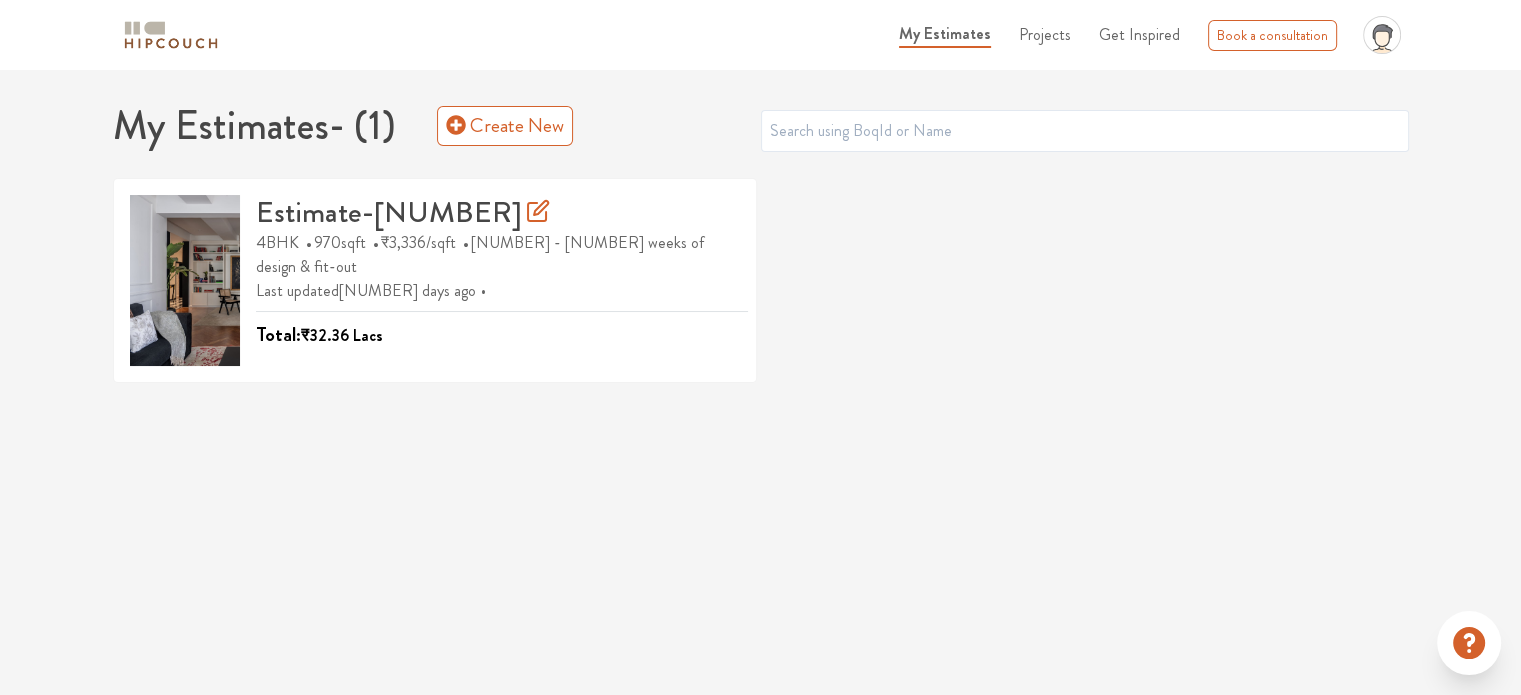 click on "Projects" at bounding box center (1045, 34) 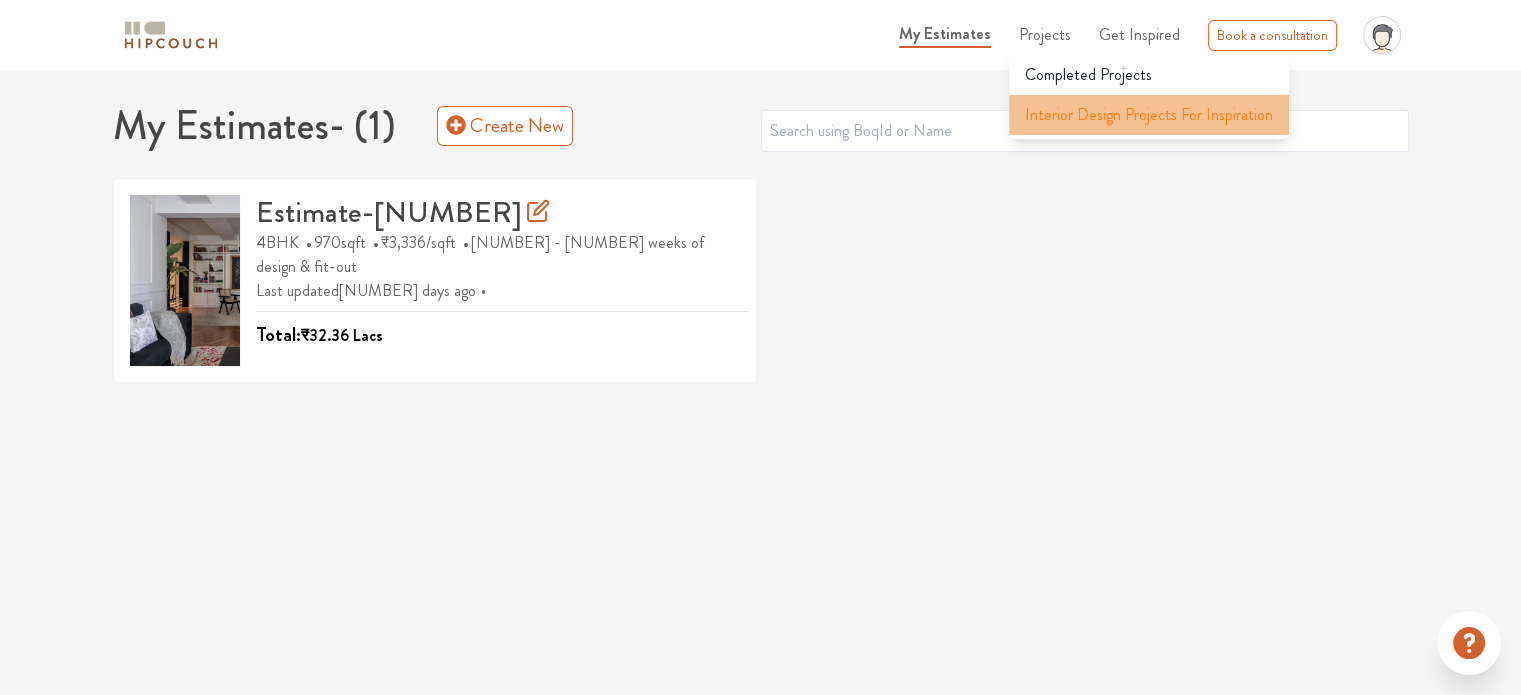 click on "Interior Design Projects For Inspiration" at bounding box center (1149, 115) 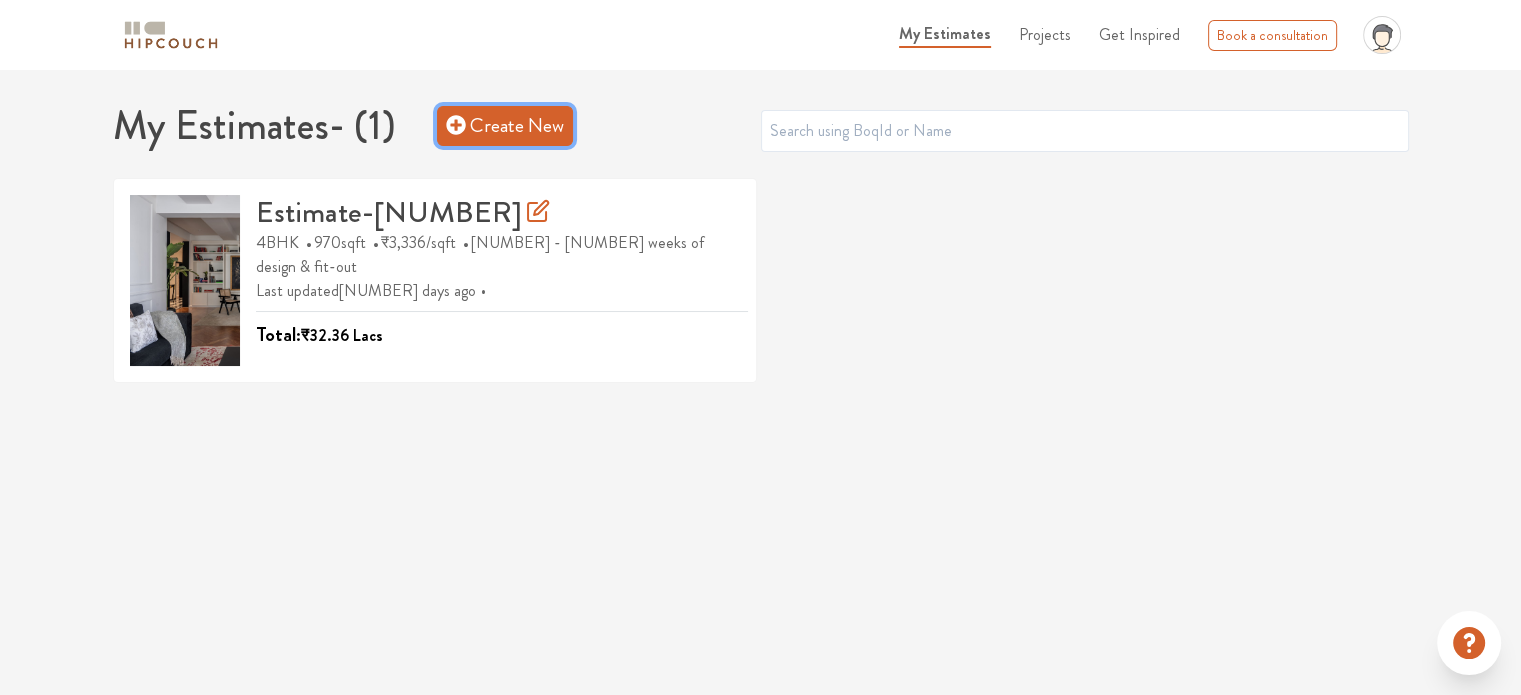 click on "Create New" at bounding box center (505, 126) 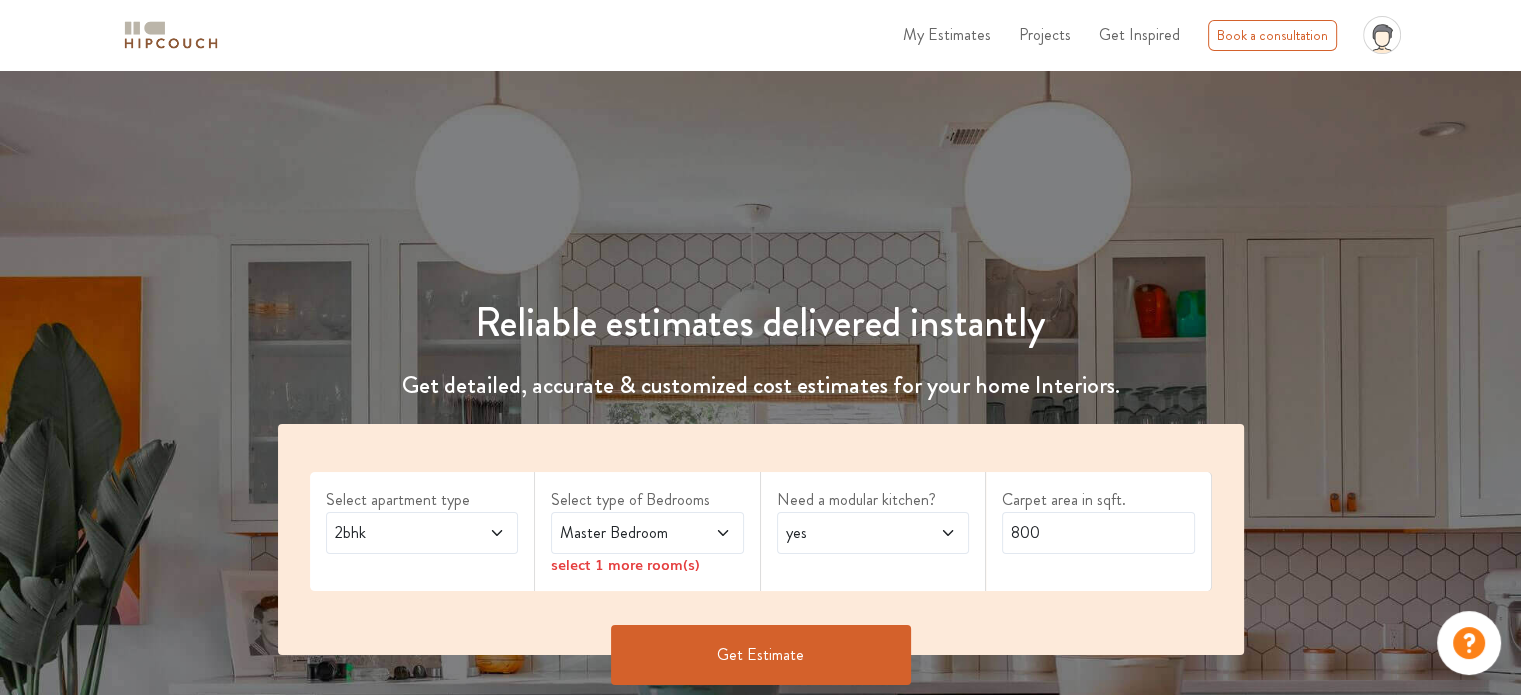 scroll, scrollTop: 0, scrollLeft: 0, axis: both 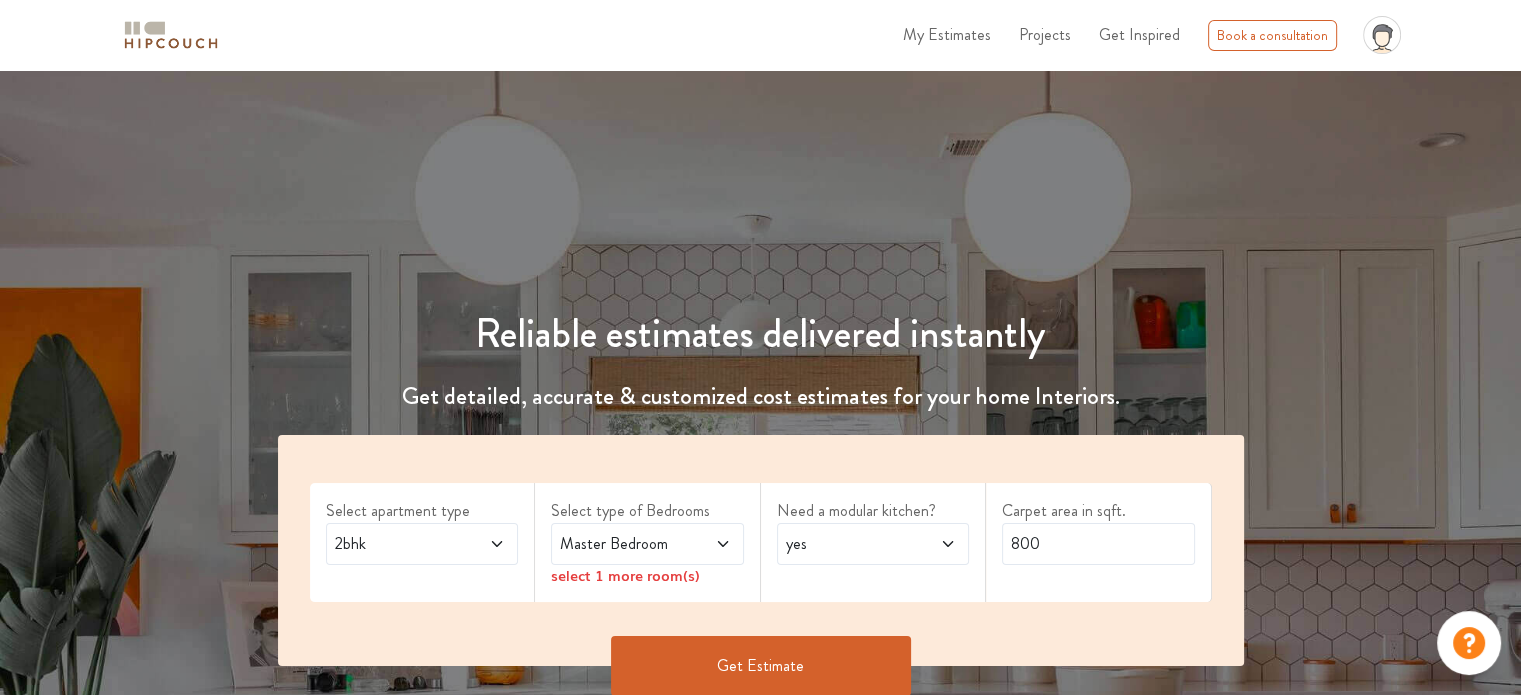click at bounding box center (483, 544) 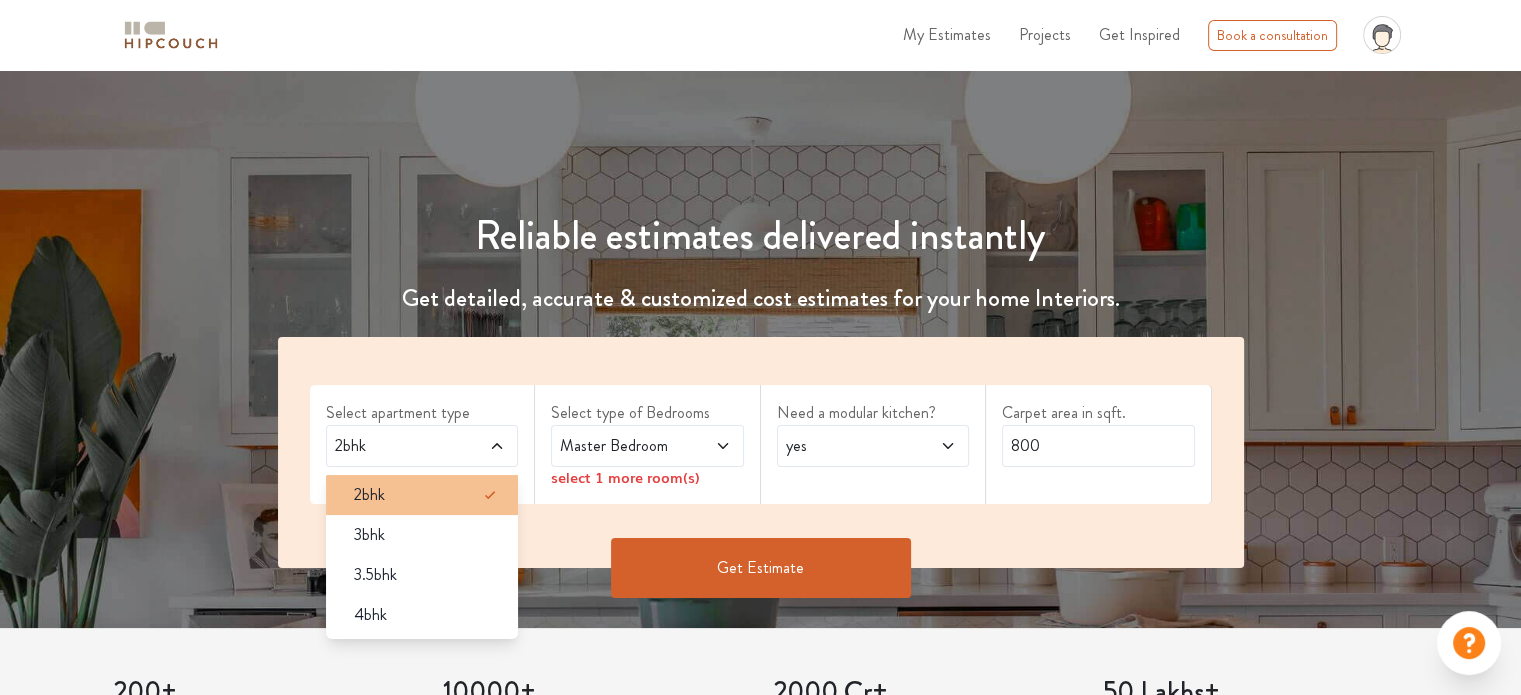 scroll, scrollTop: 100, scrollLeft: 0, axis: vertical 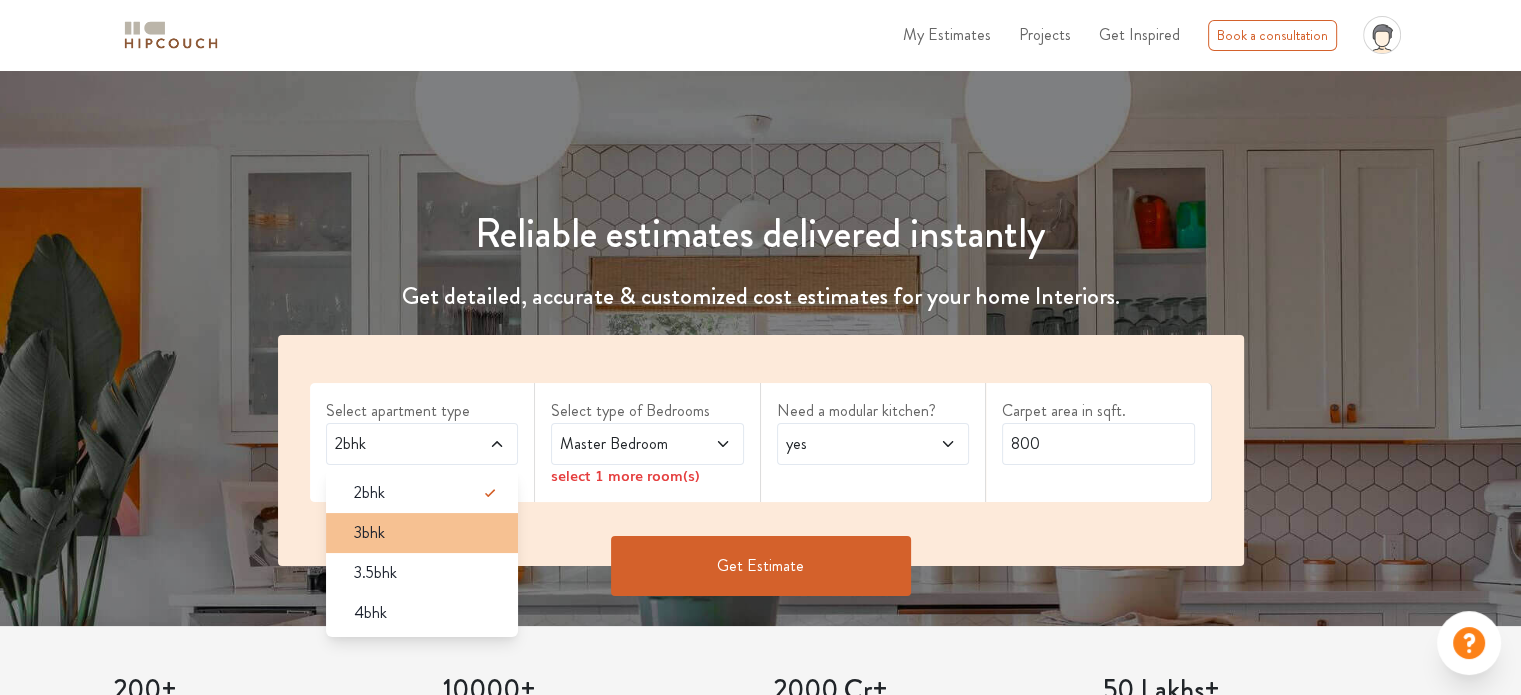 click on "3bhk" at bounding box center [428, 533] 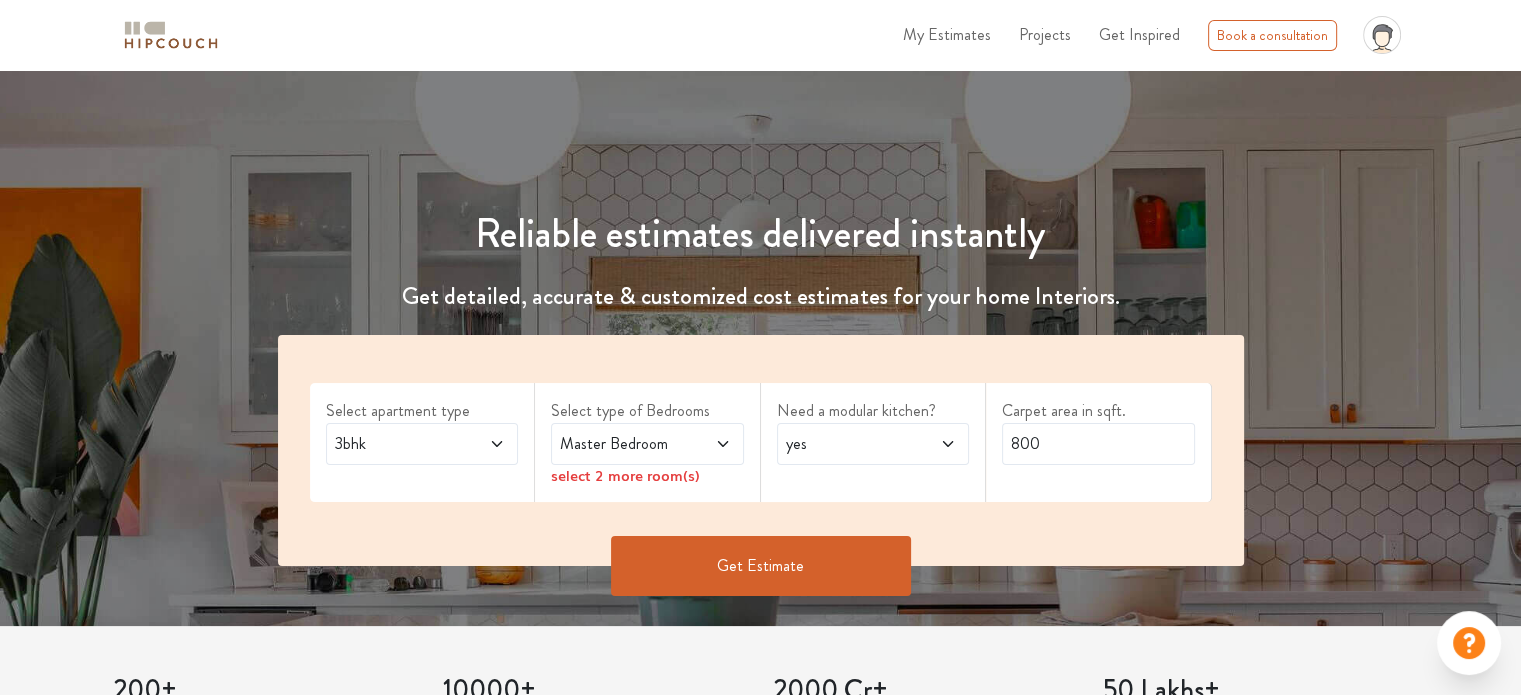 click at bounding box center (709, 444) 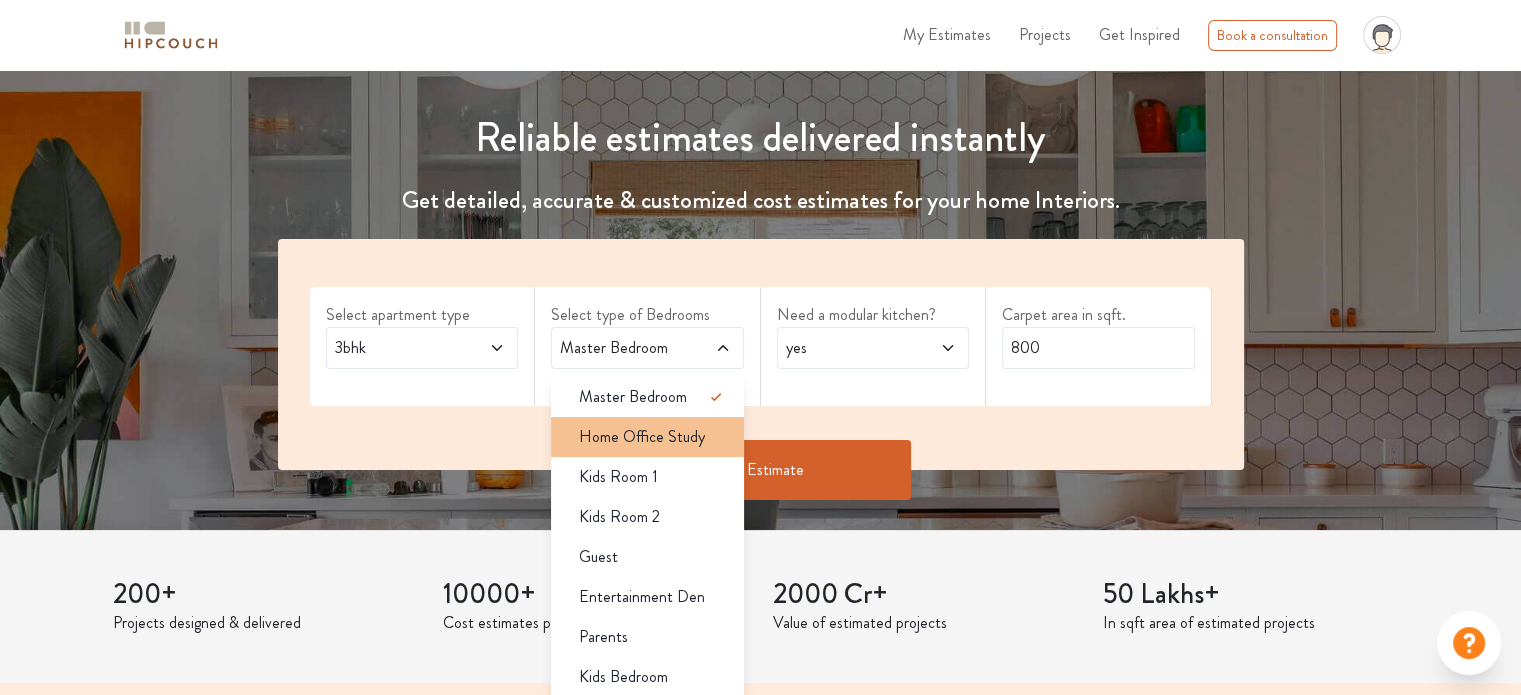 scroll, scrollTop: 200, scrollLeft: 0, axis: vertical 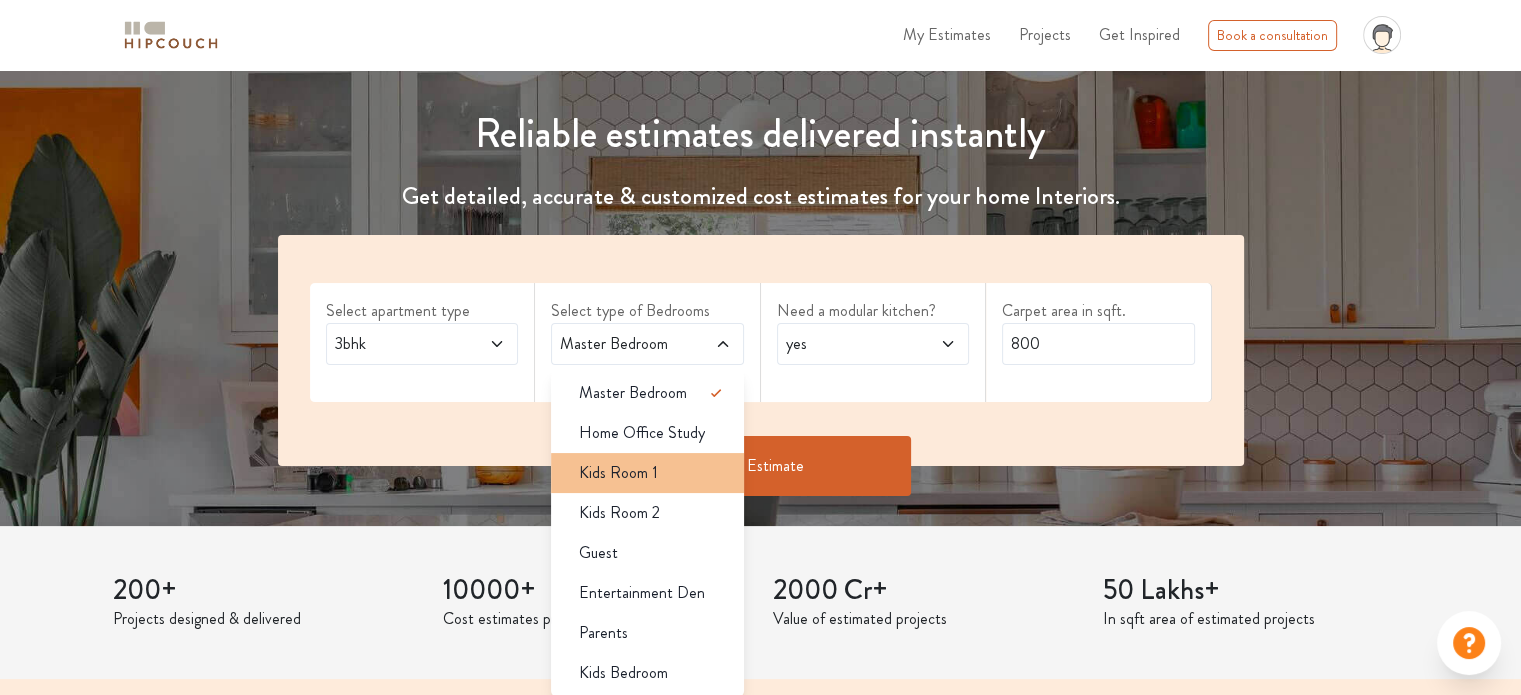 click on "Kids Room 1" at bounding box center [618, 473] 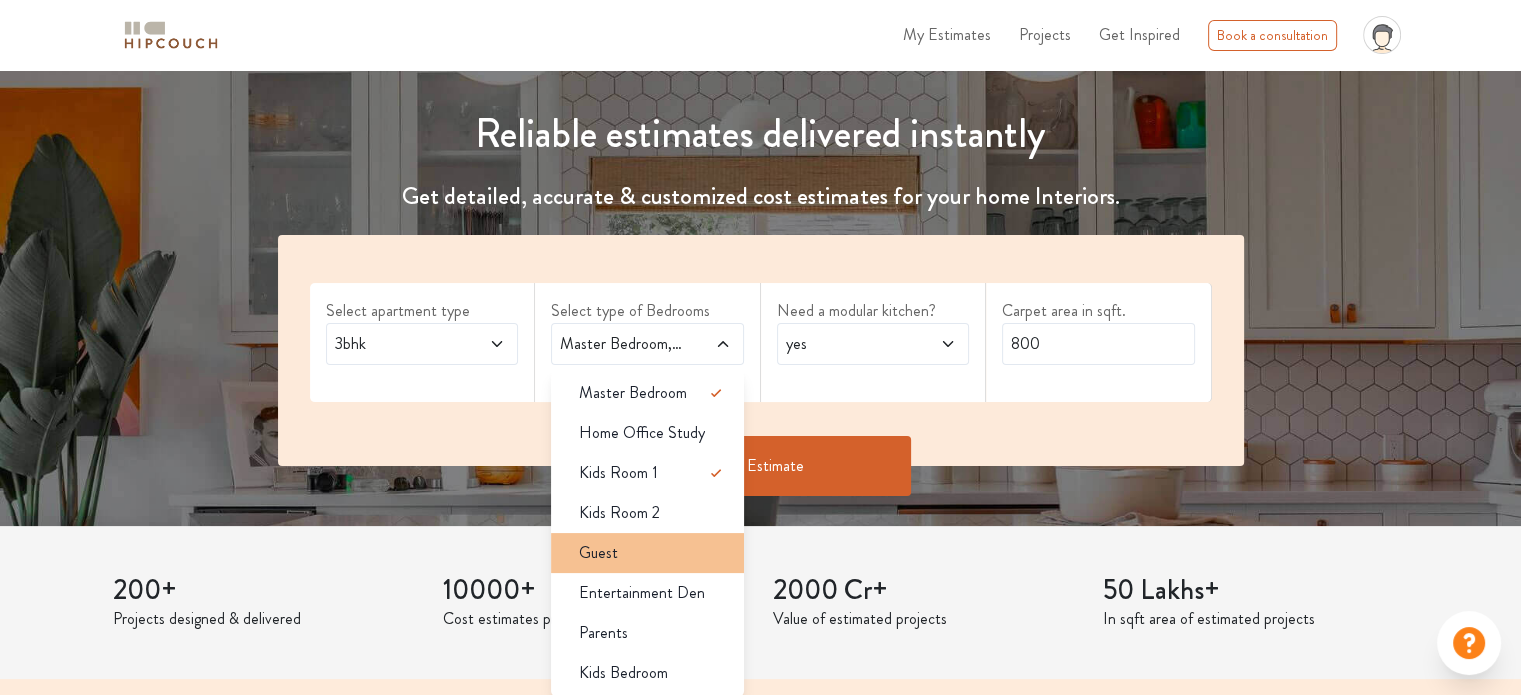 click on "Guest" at bounding box center [598, 553] 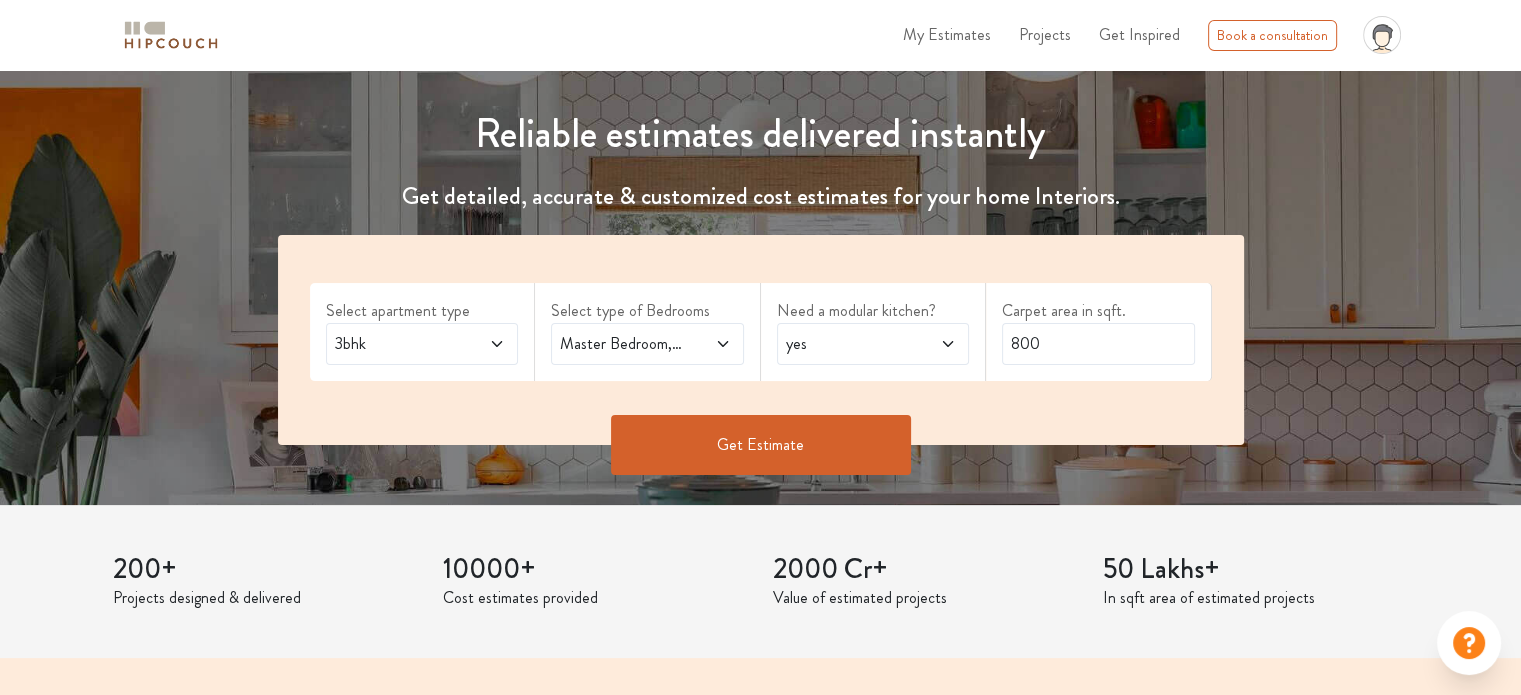 click at bounding box center (934, 344) 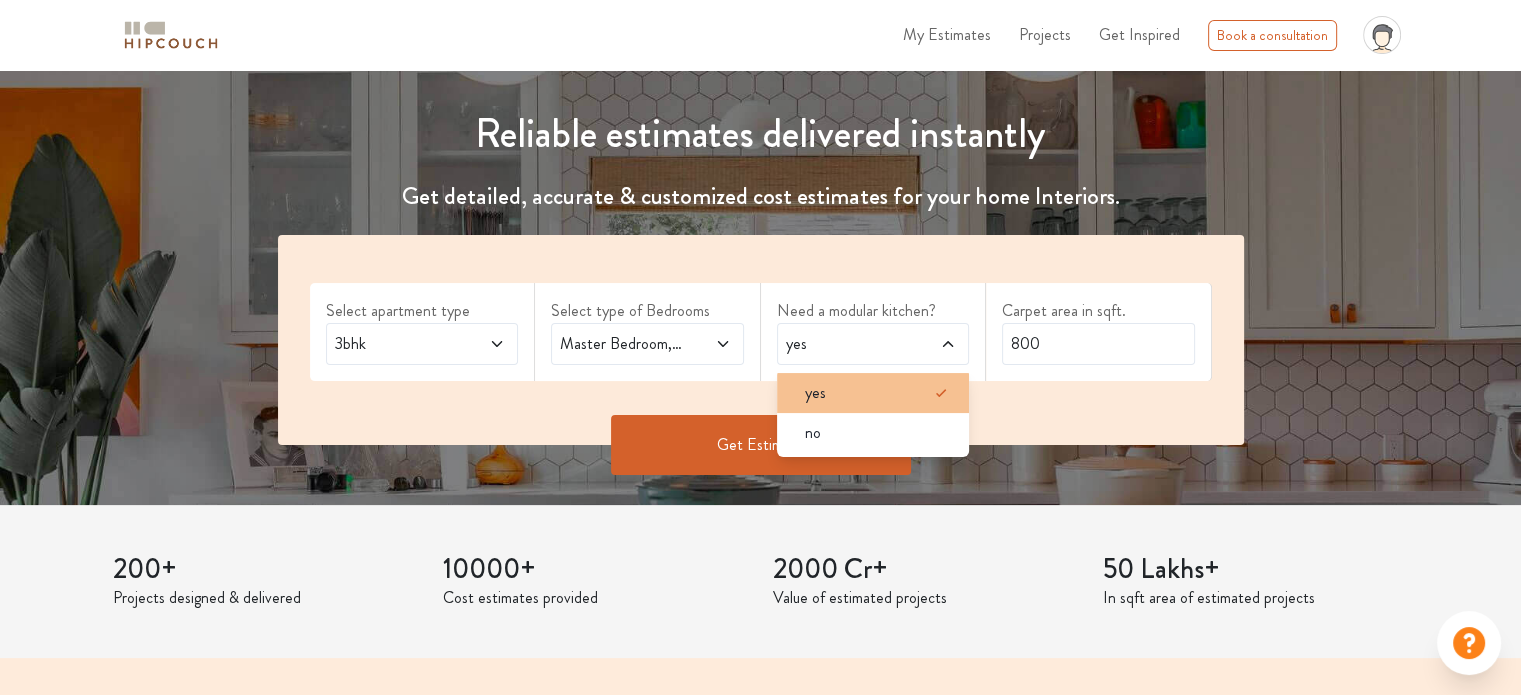 click on "yes" at bounding box center [879, 393] 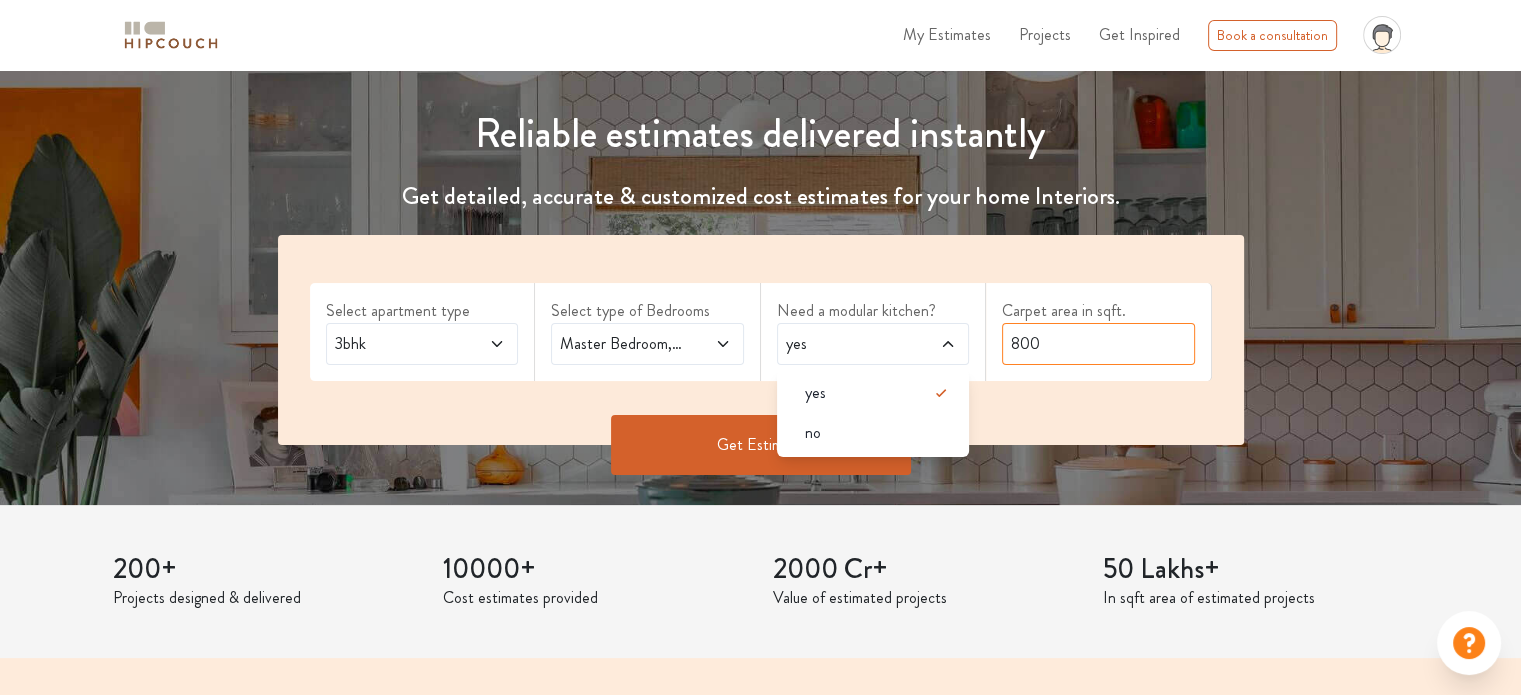 click on "800" at bounding box center (1098, 344) 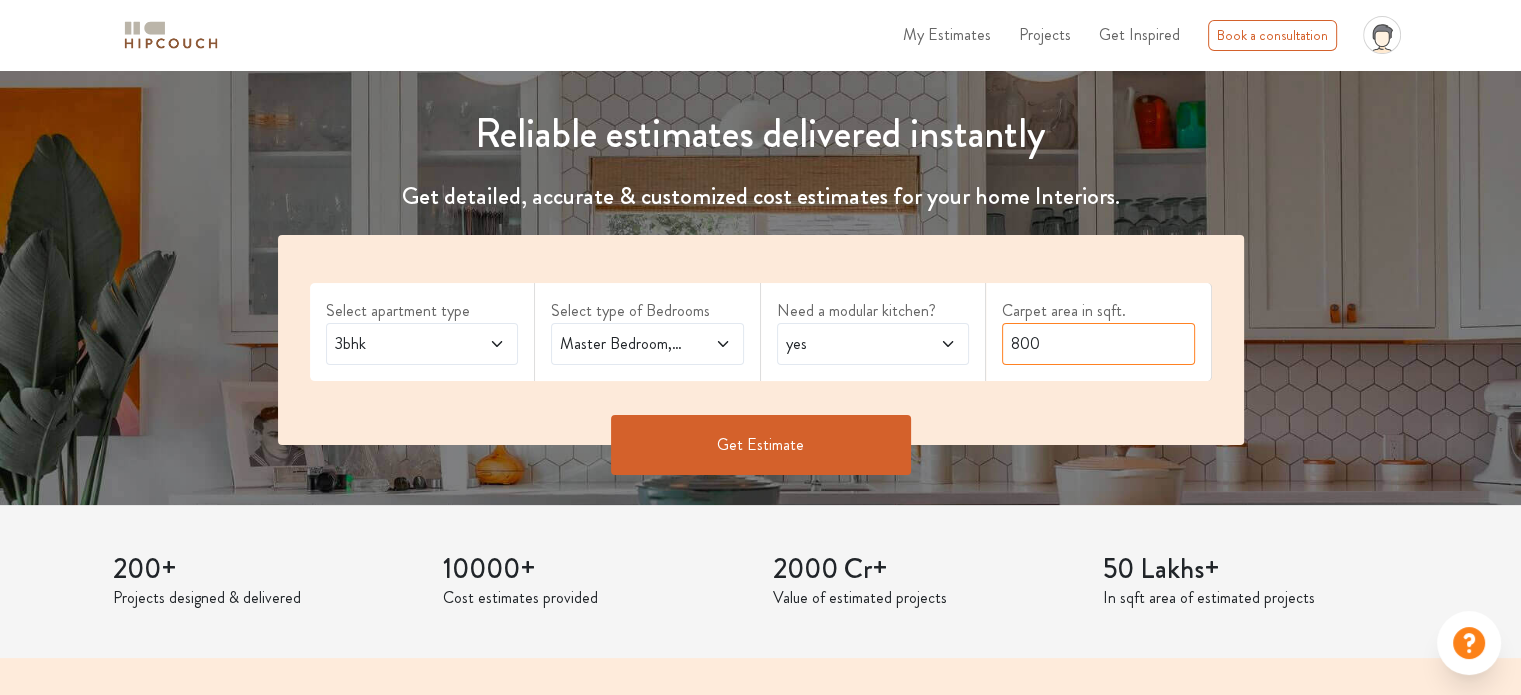 drag, startPoint x: 1097, startPoint y: 349, endPoint x: 780, endPoint y: 349, distance: 317 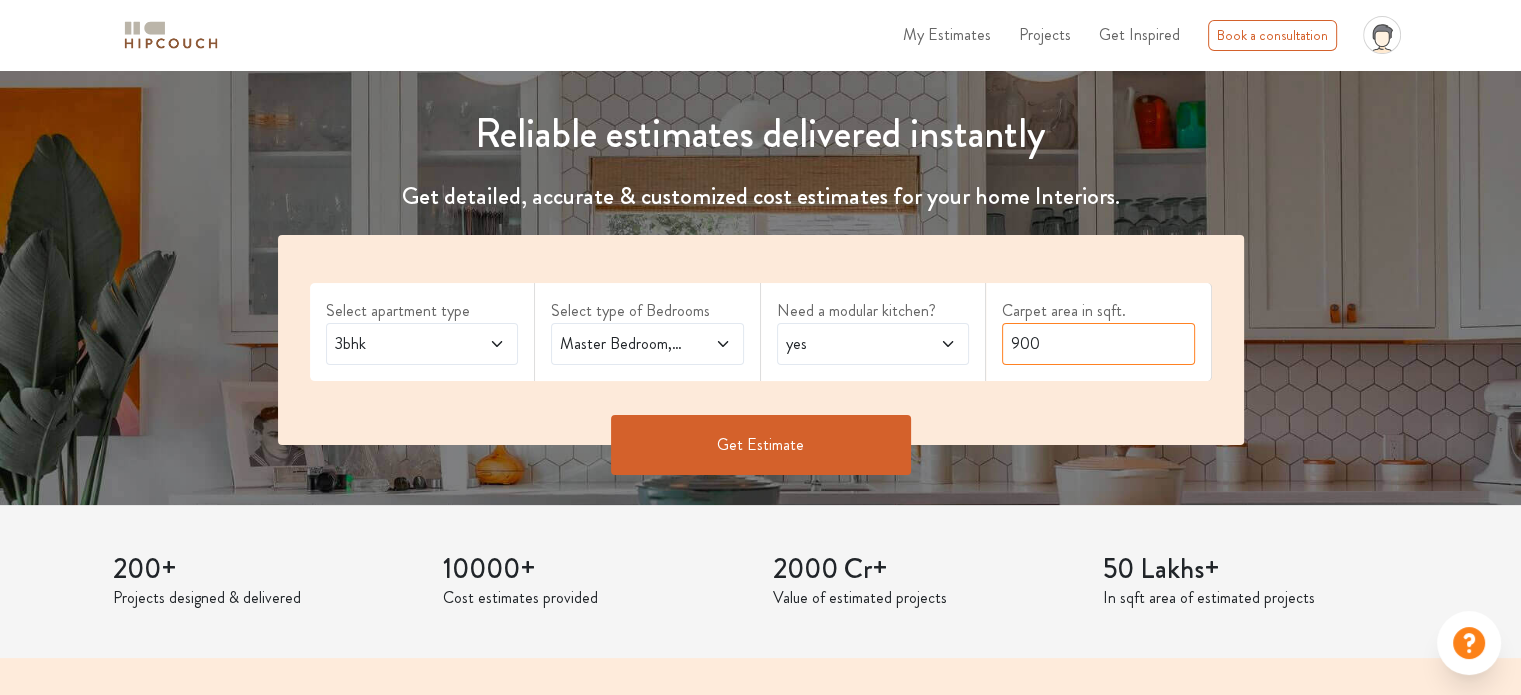 drag, startPoint x: 1046, startPoint y: 335, endPoint x: 984, endPoint y: 335, distance: 62 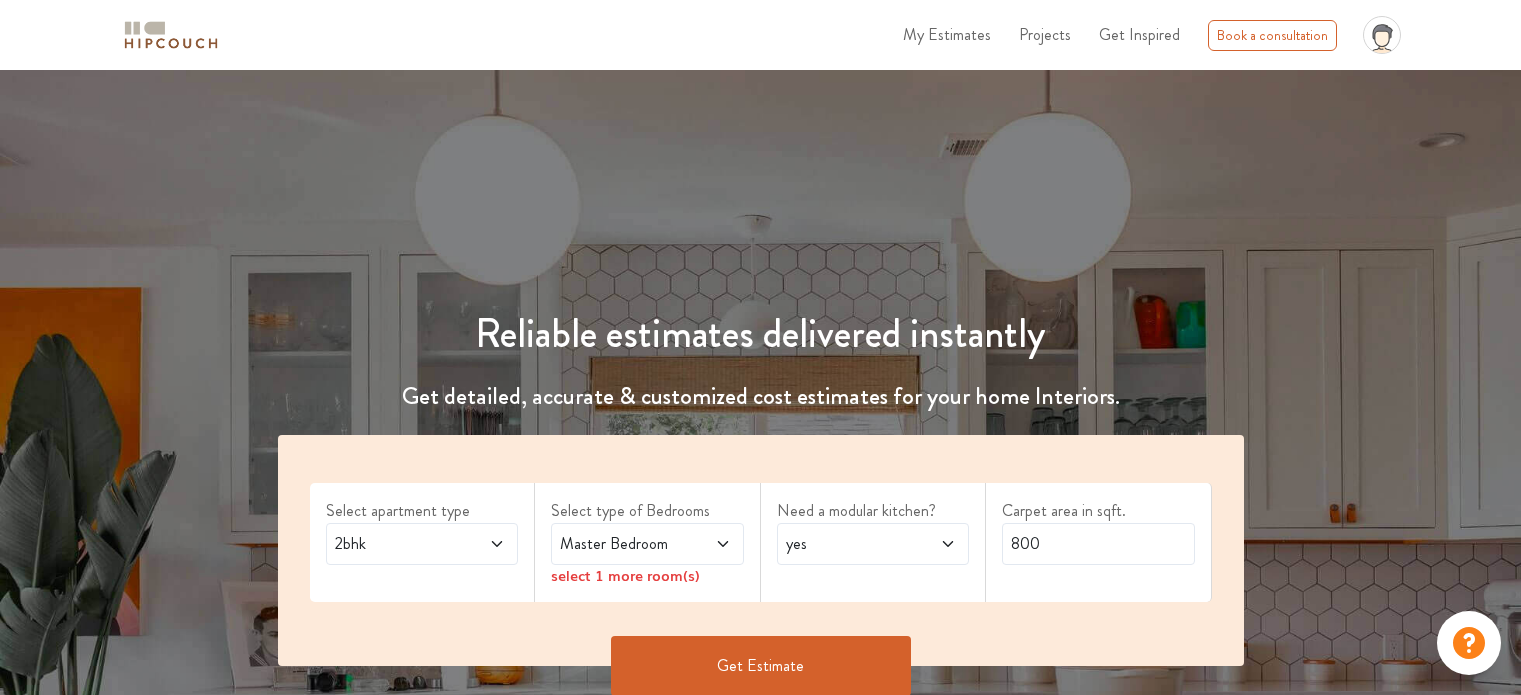 scroll, scrollTop: 200, scrollLeft: 0, axis: vertical 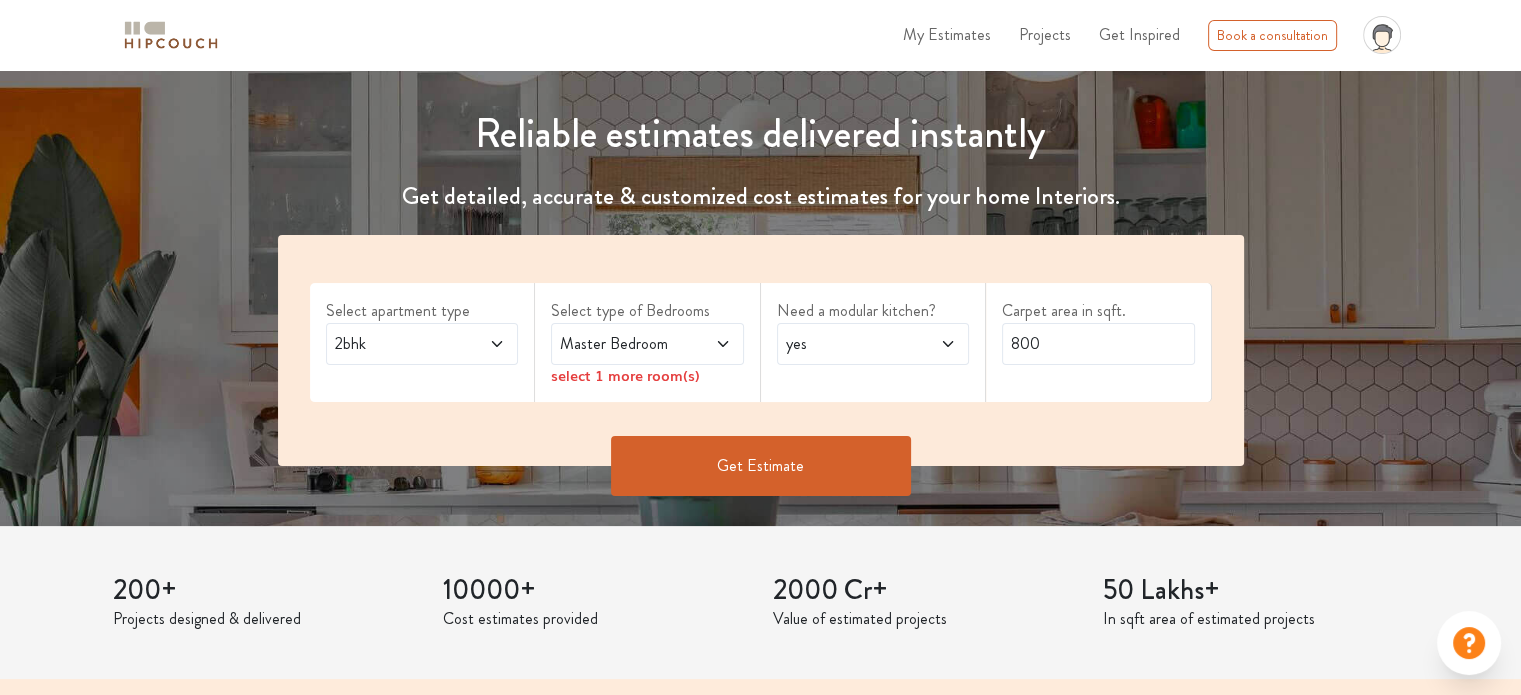 click on "2bhk" at bounding box center (396, 344) 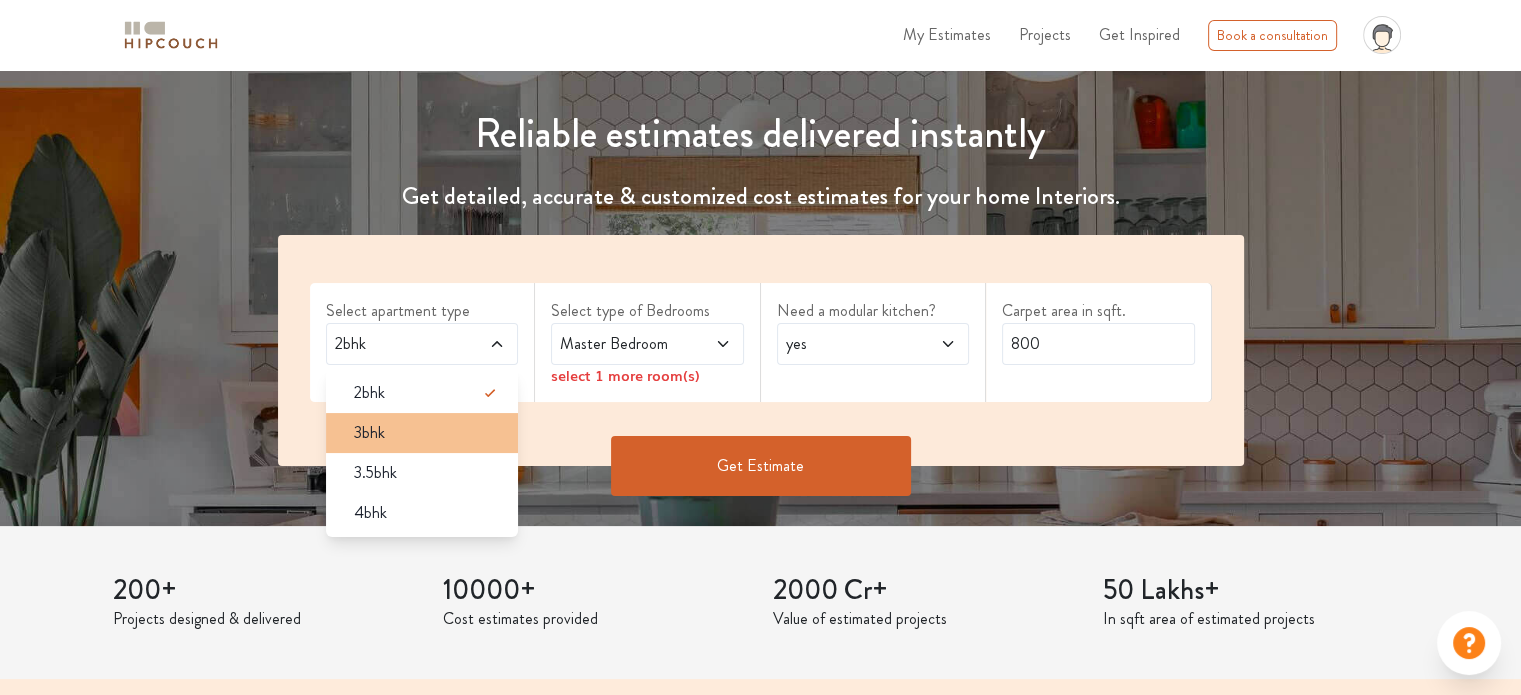 click on "3bhk" at bounding box center (428, 433) 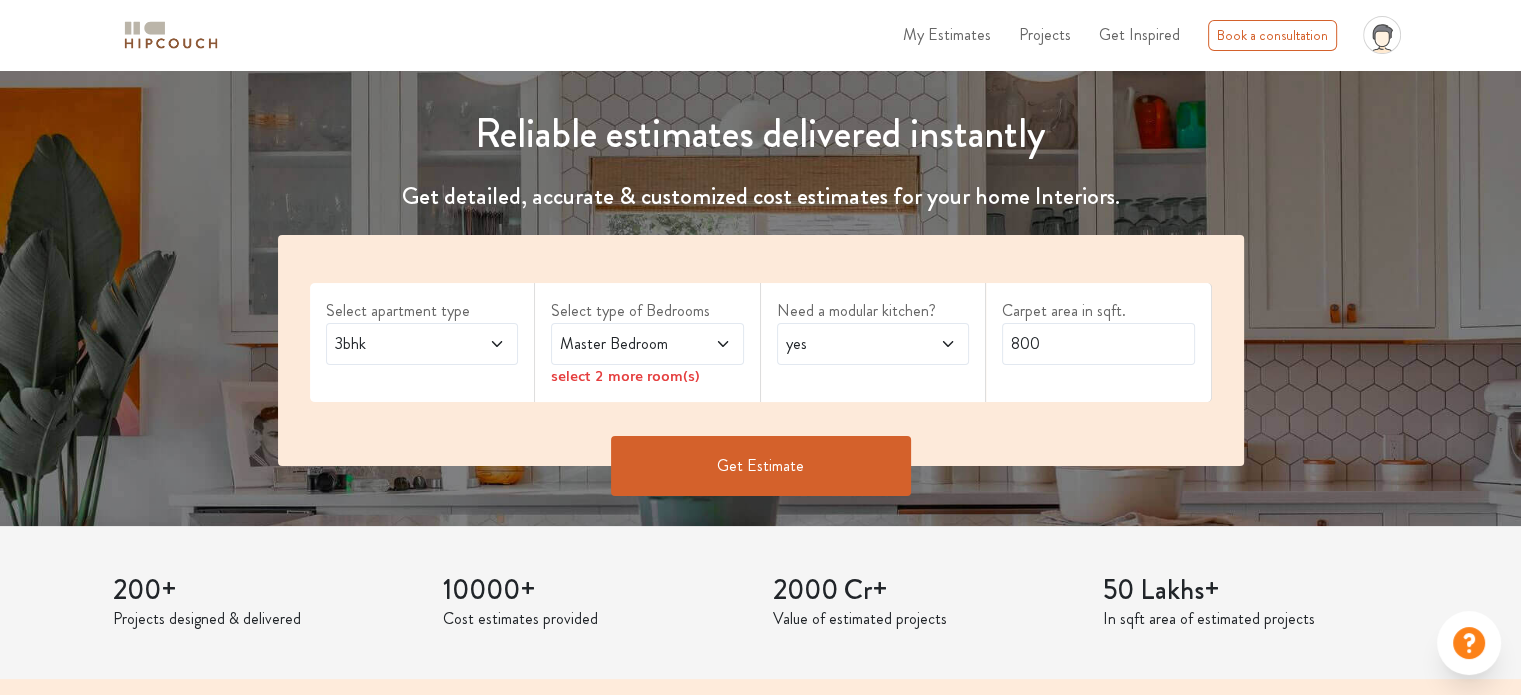click on "Master Bedroom" at bounding box center [621, 344] 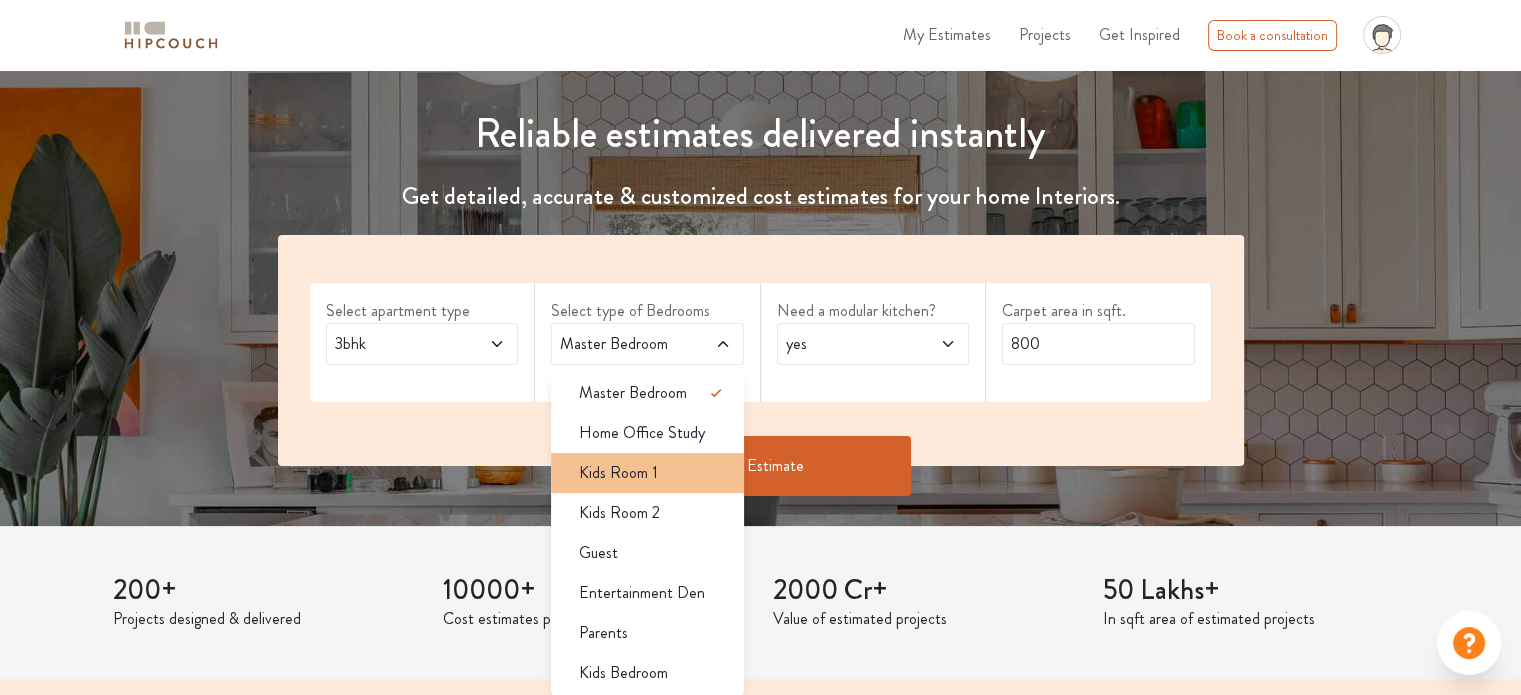 click on "Kids Room 1" at bounding box center (618, 473) 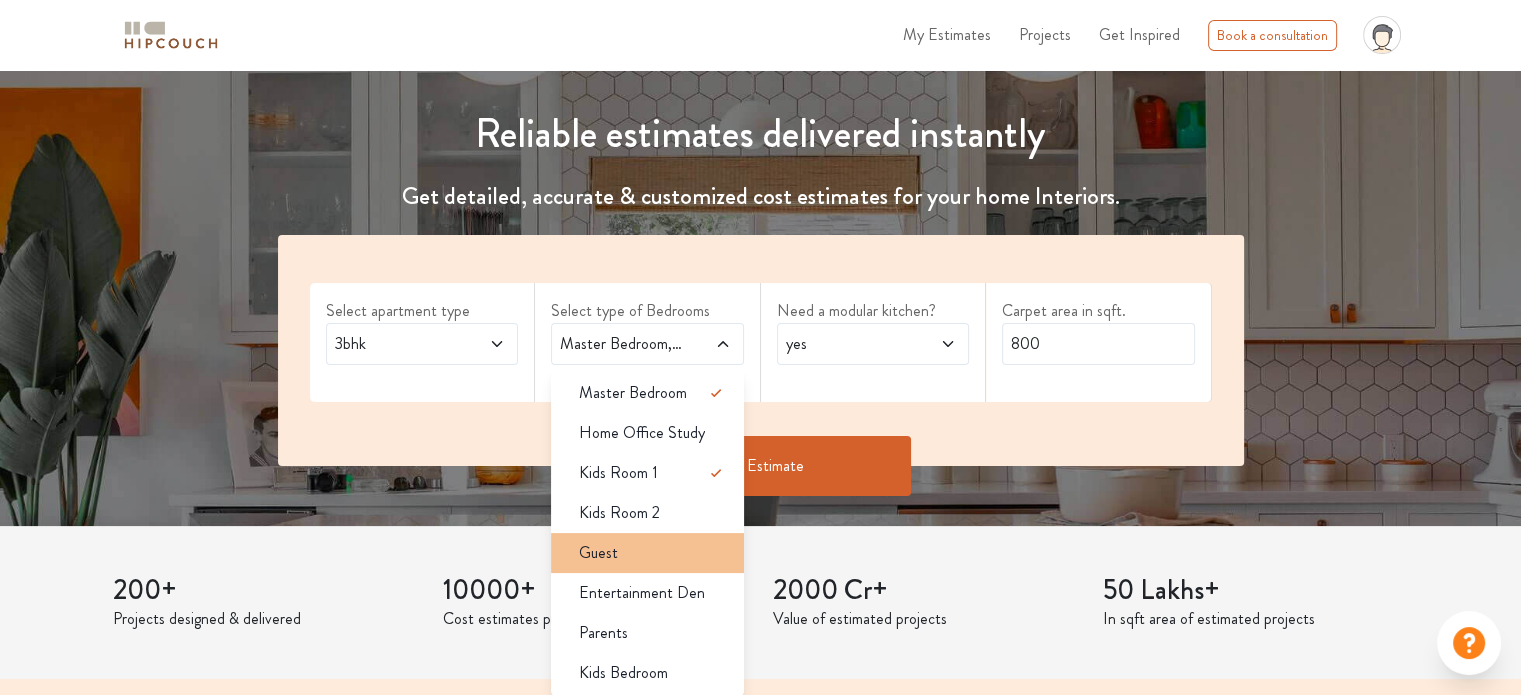 click on "Guest" at bounding box center (598, 553) 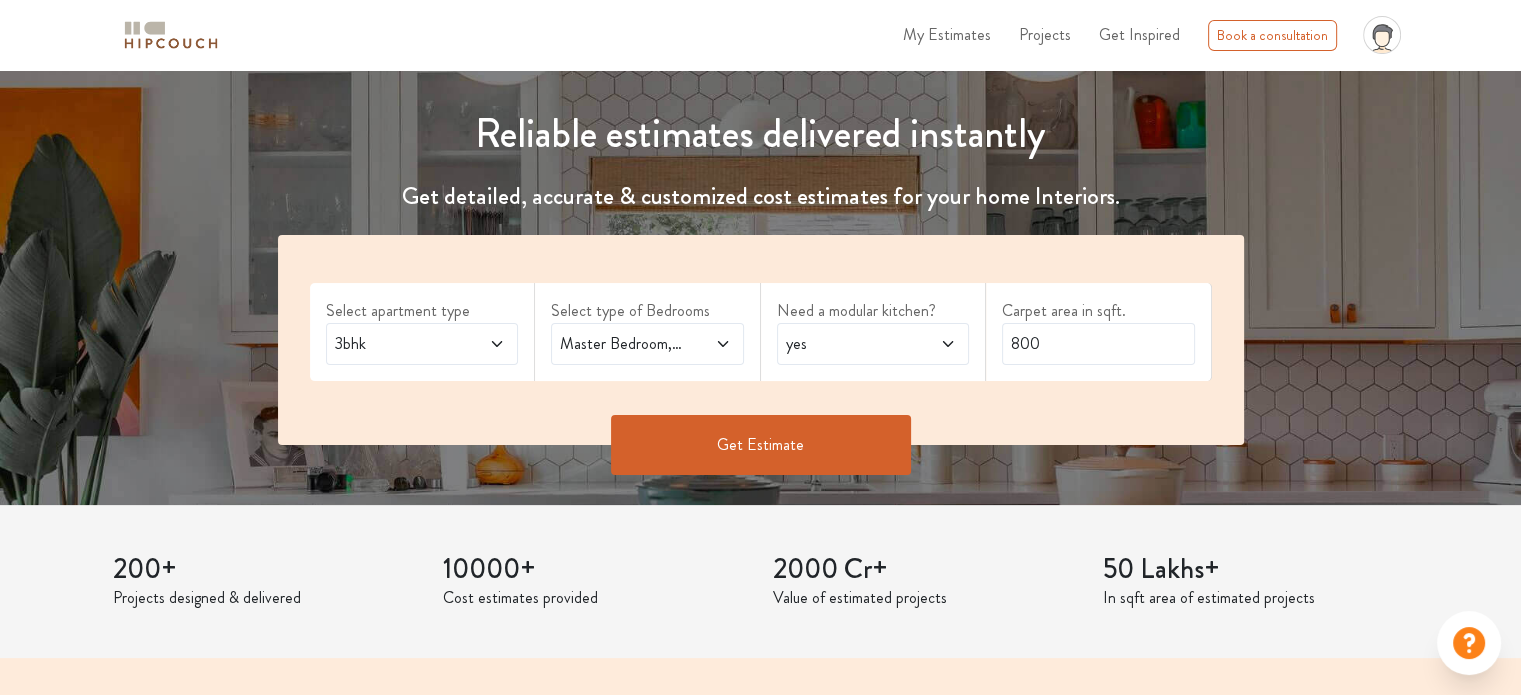 click on "yes" at bounding box center (847, 344) 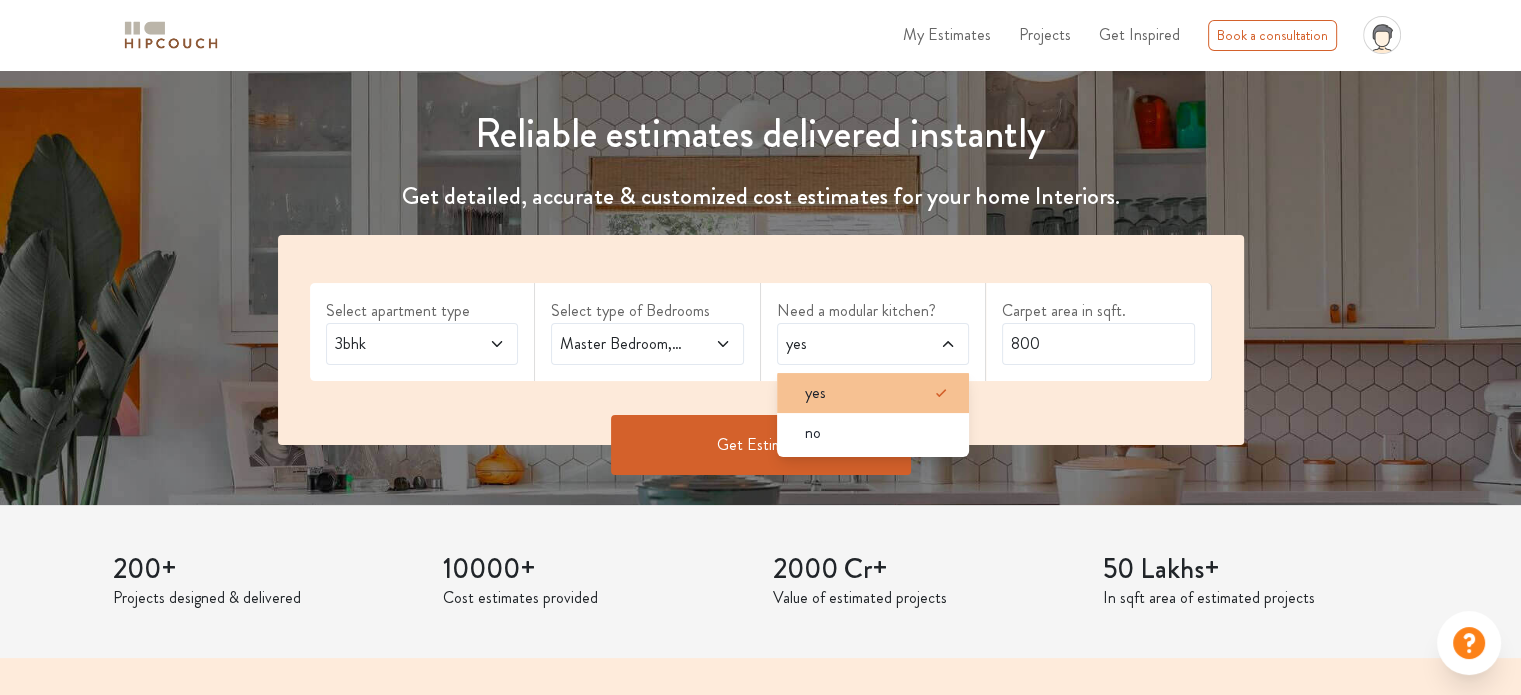 click on "yes" at bounding box center [879, 393] 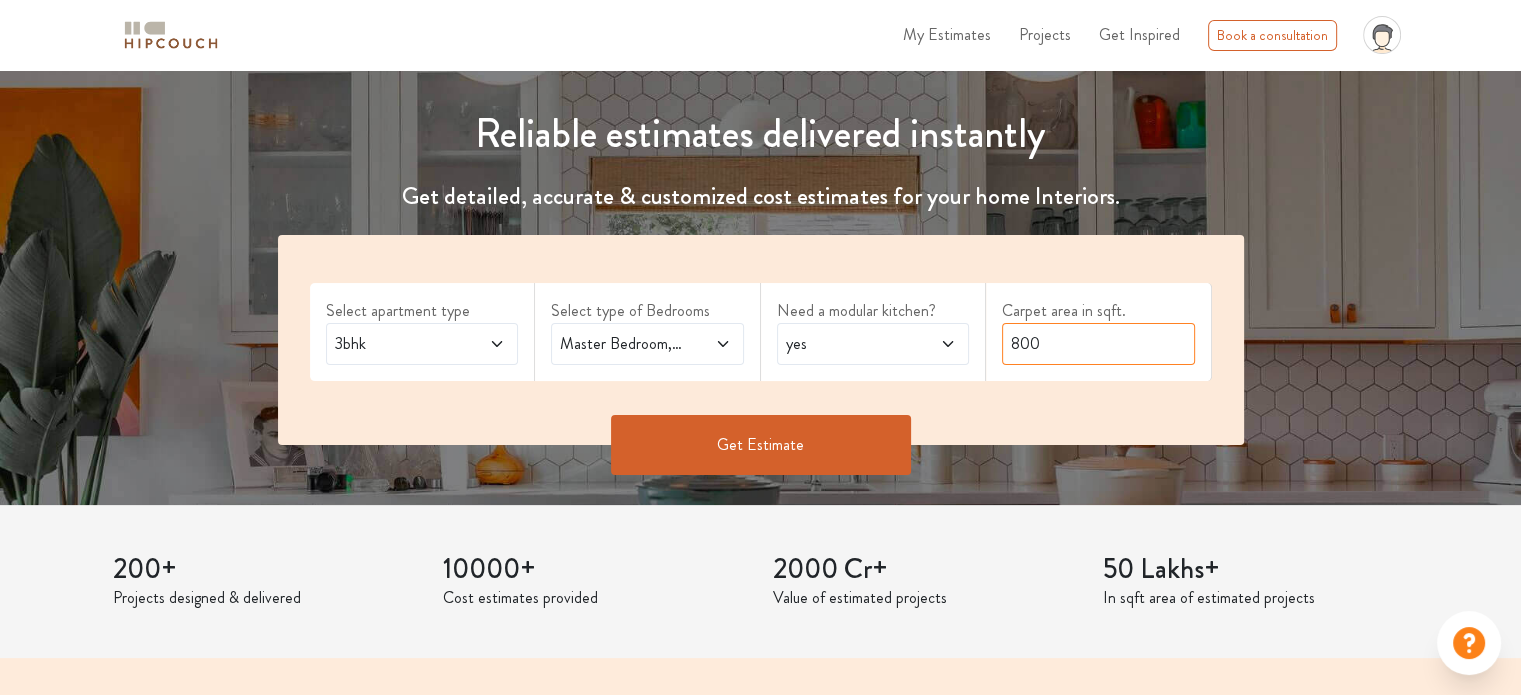drag, startPoint x: 1057, startPoint y: 350, endPoint x: 974, endPoint y: 342, distance: 83.38465 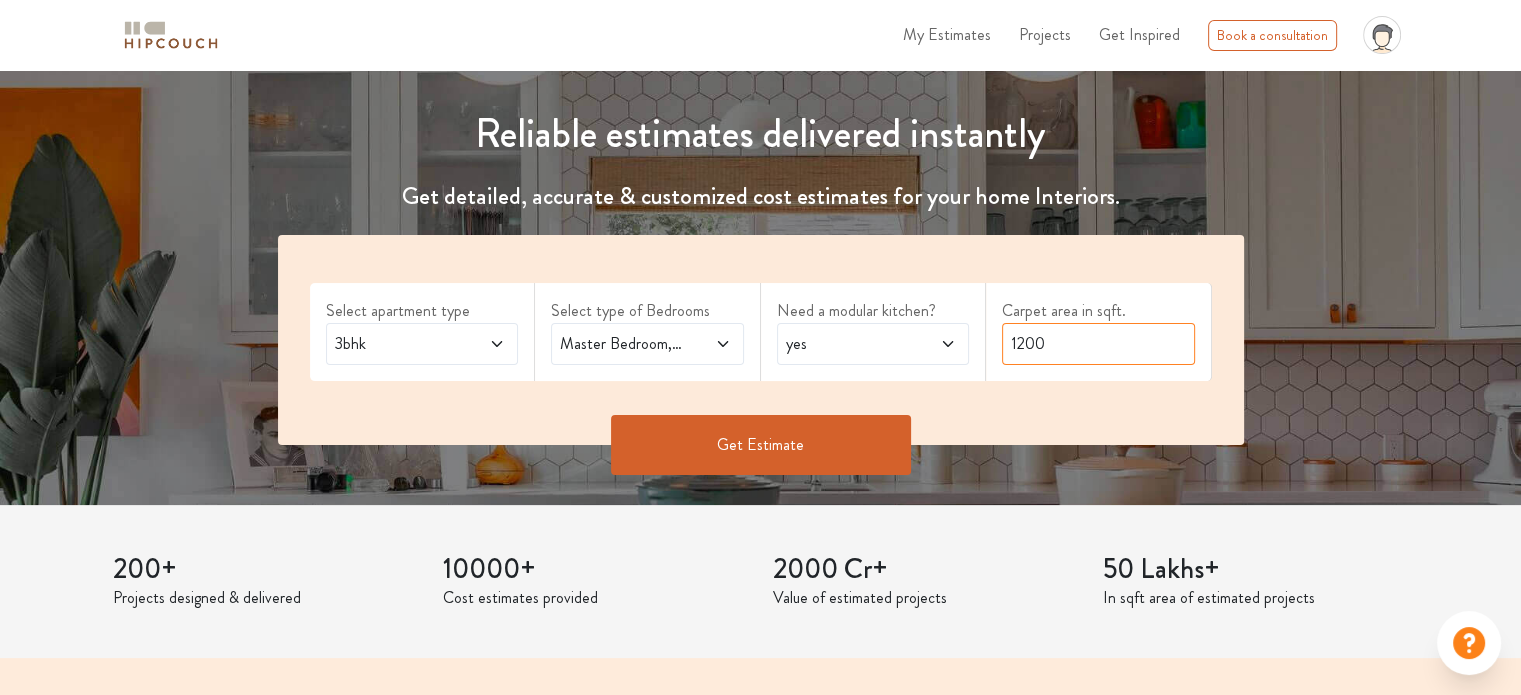 type on "1200" 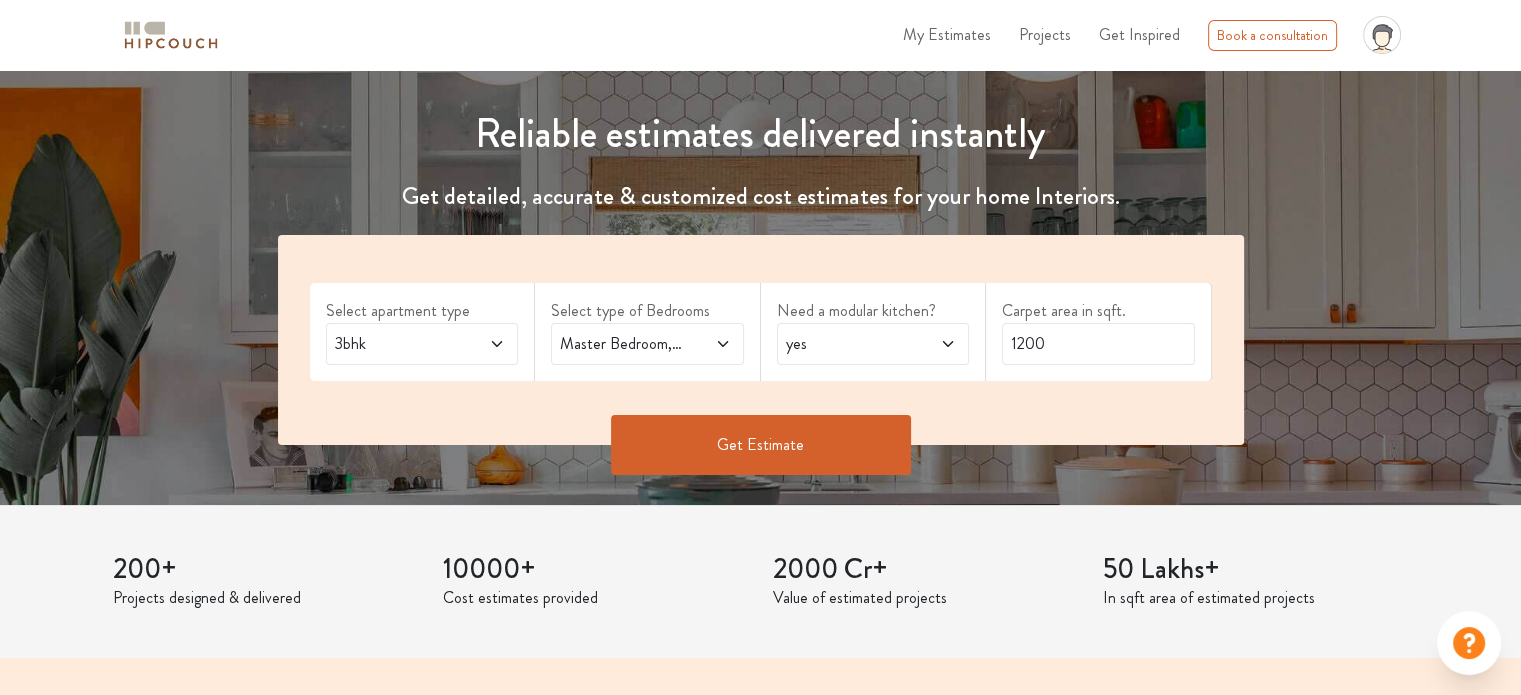 click on "Get Estimate" at bounding box center [761, 445] 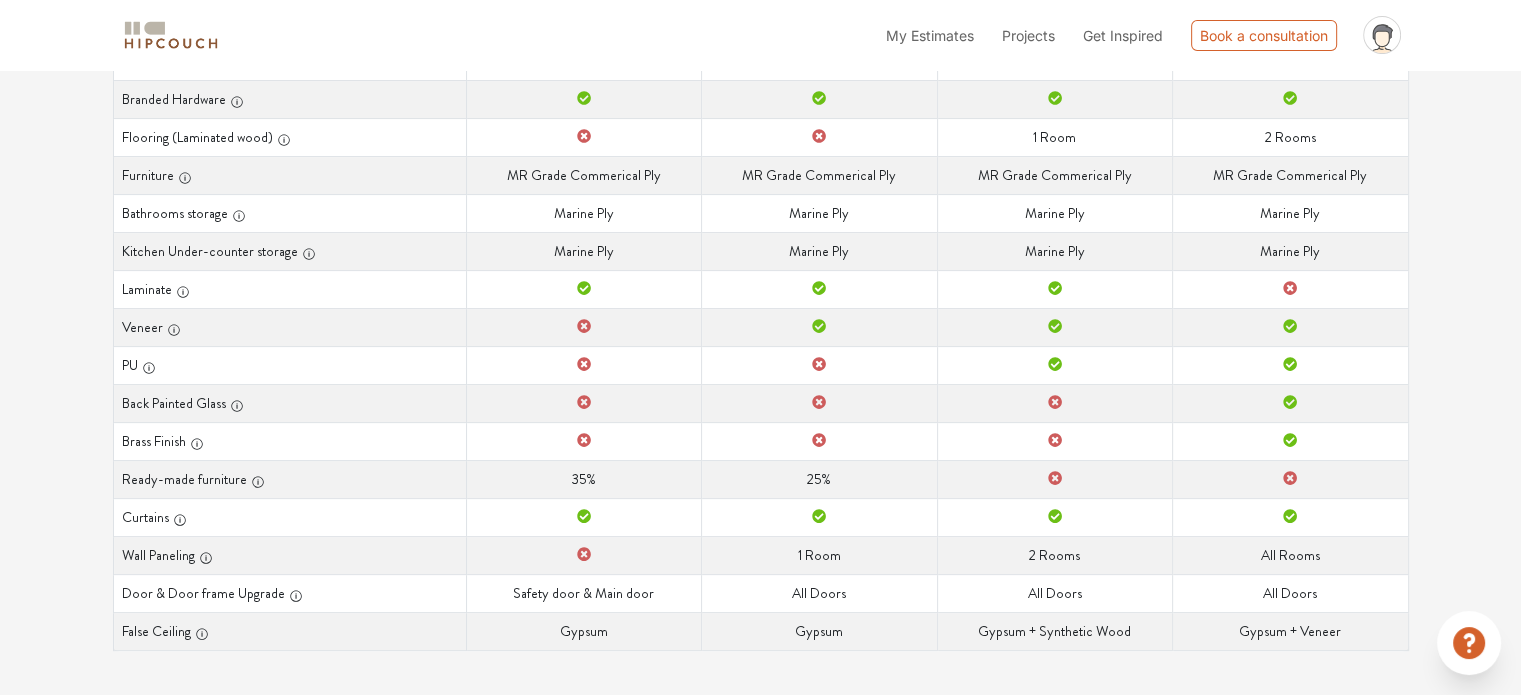 scroll, scrollTop: 68, scrollLeft: 0, axis: vertical 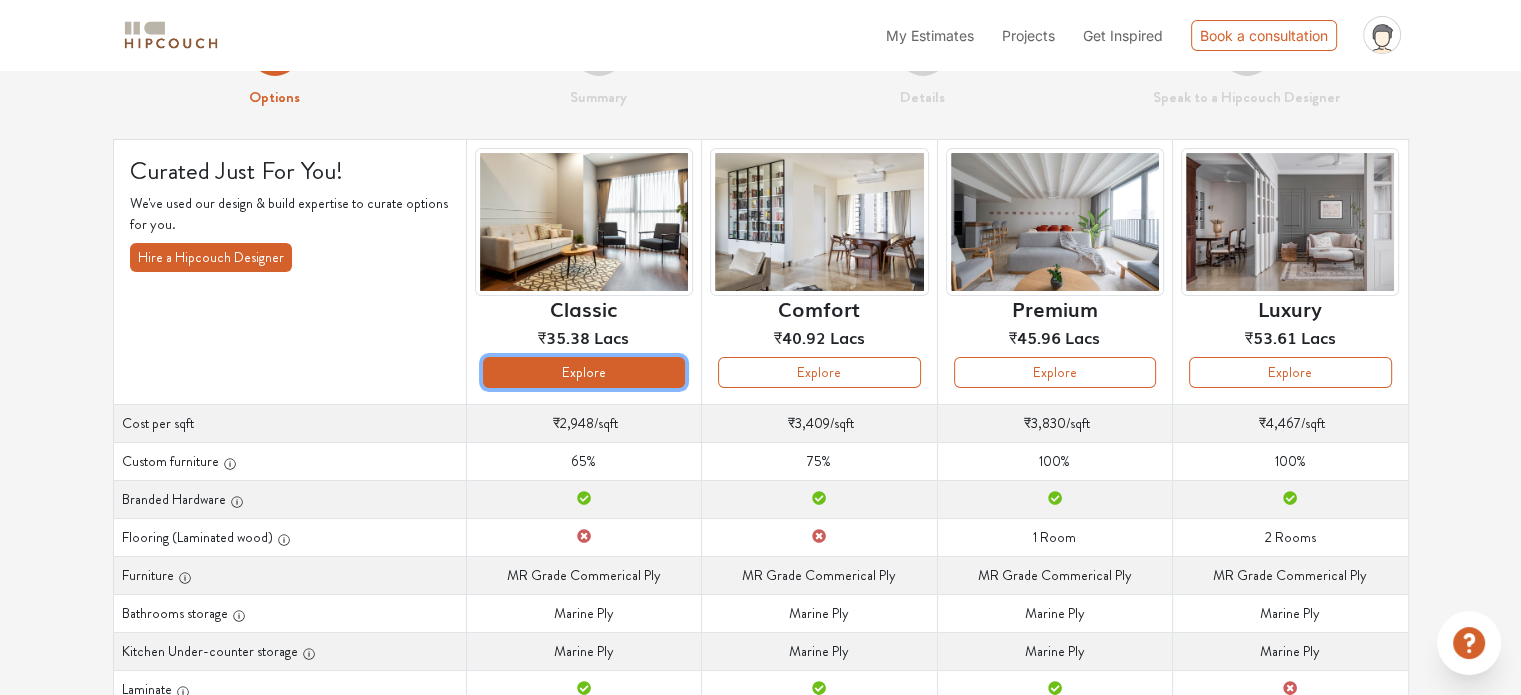 click on "Explore" at bounding box center (584, 372) 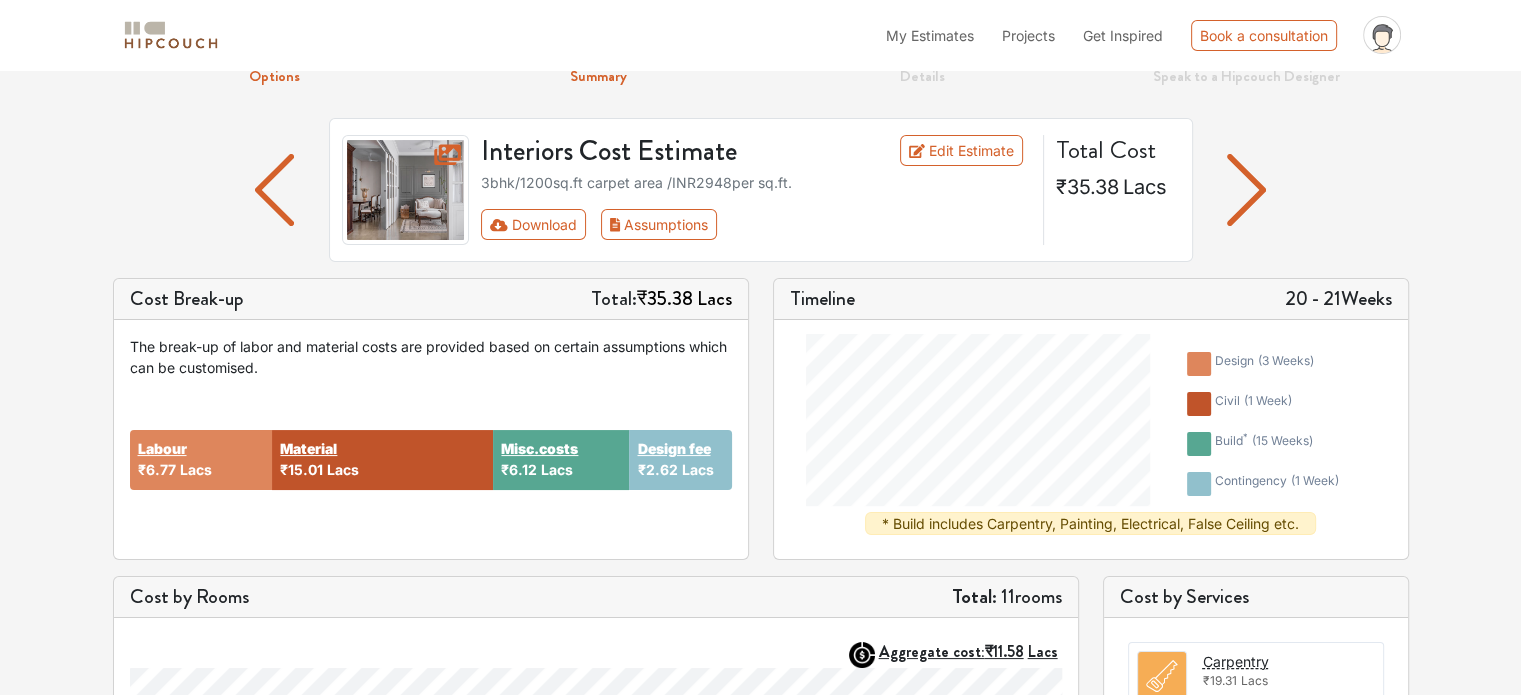 scroll, scrollTop: 84, scrollLeft: 0, axis: vertical 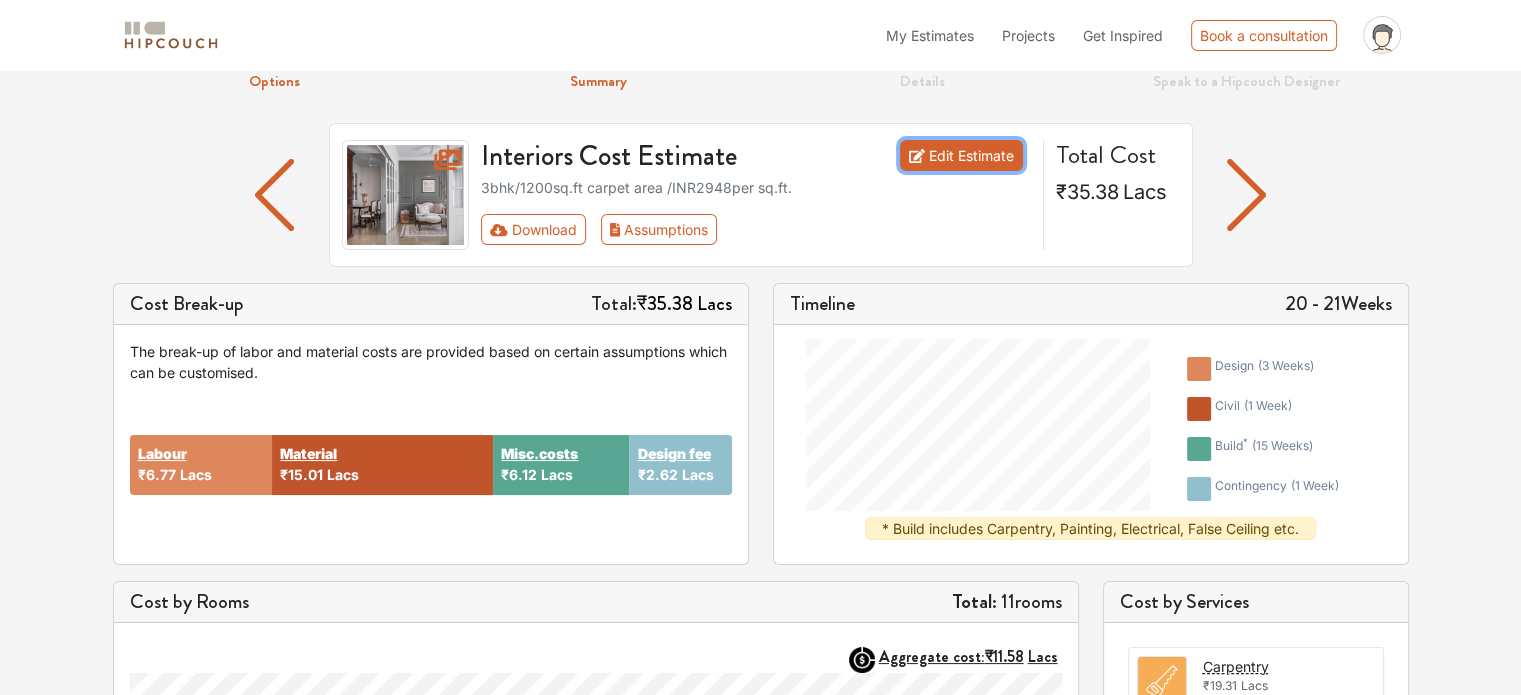 click on "Edit Estimate" at bounding box center [961, 155] 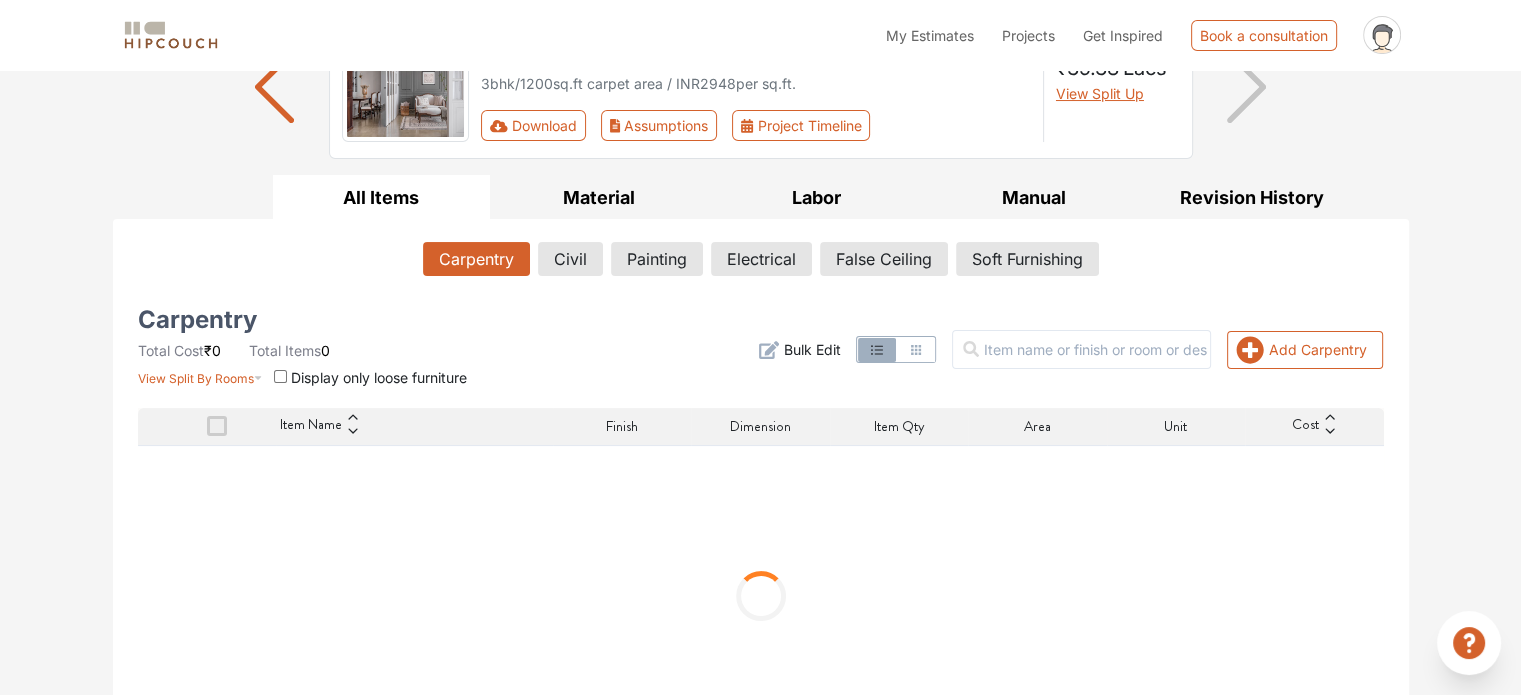 scroll, scrollTop: 200, scrollLeft: 0, axis: vertical 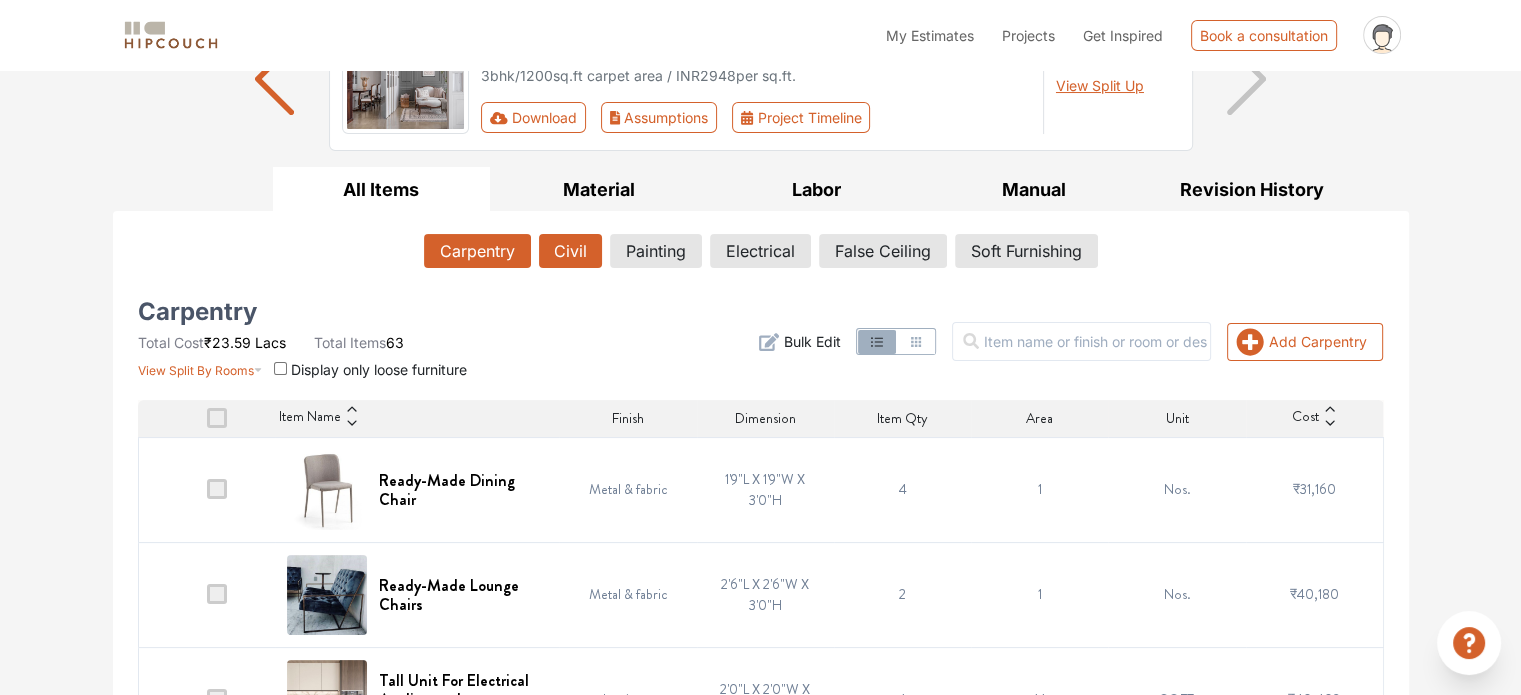 click on "Civil" at bounding box center [570, 251] 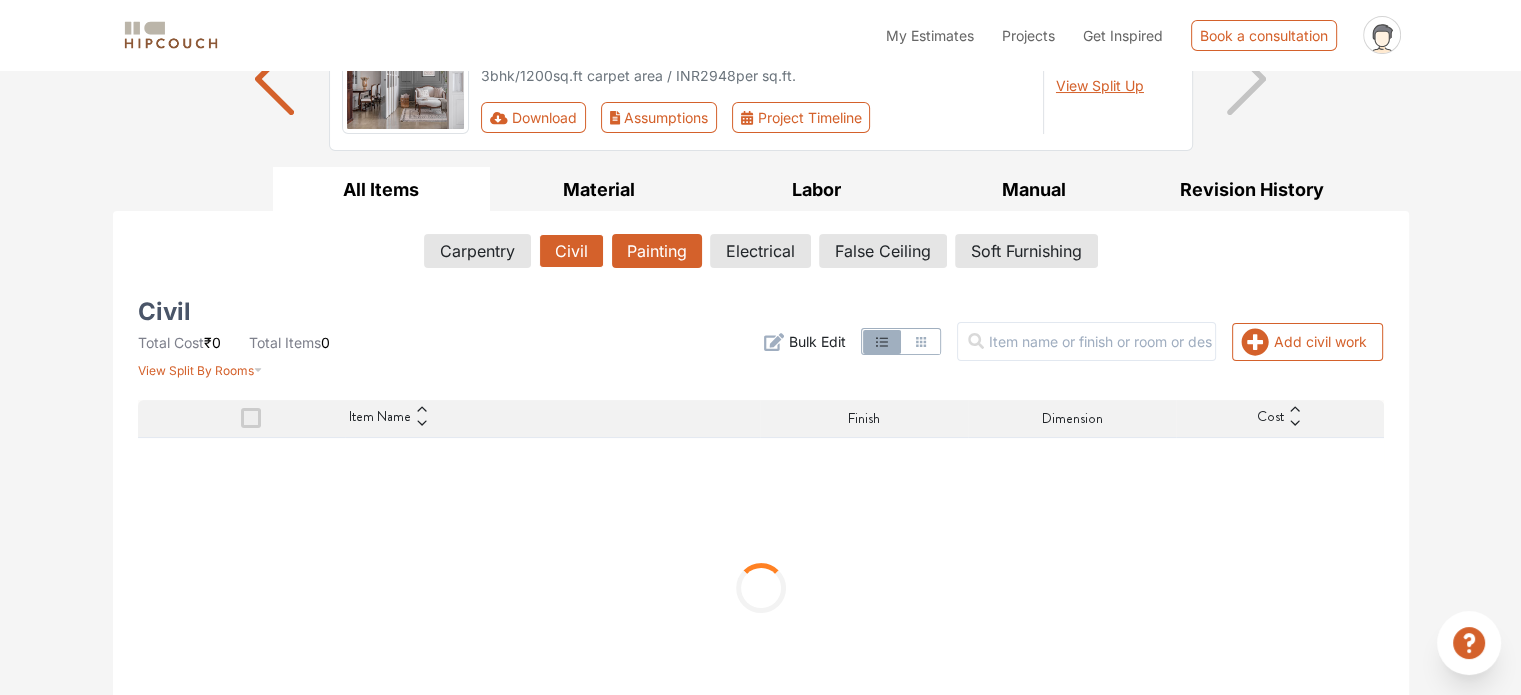 scroll, scrollTop: 166, scrollLeft: 0, axis: vertical 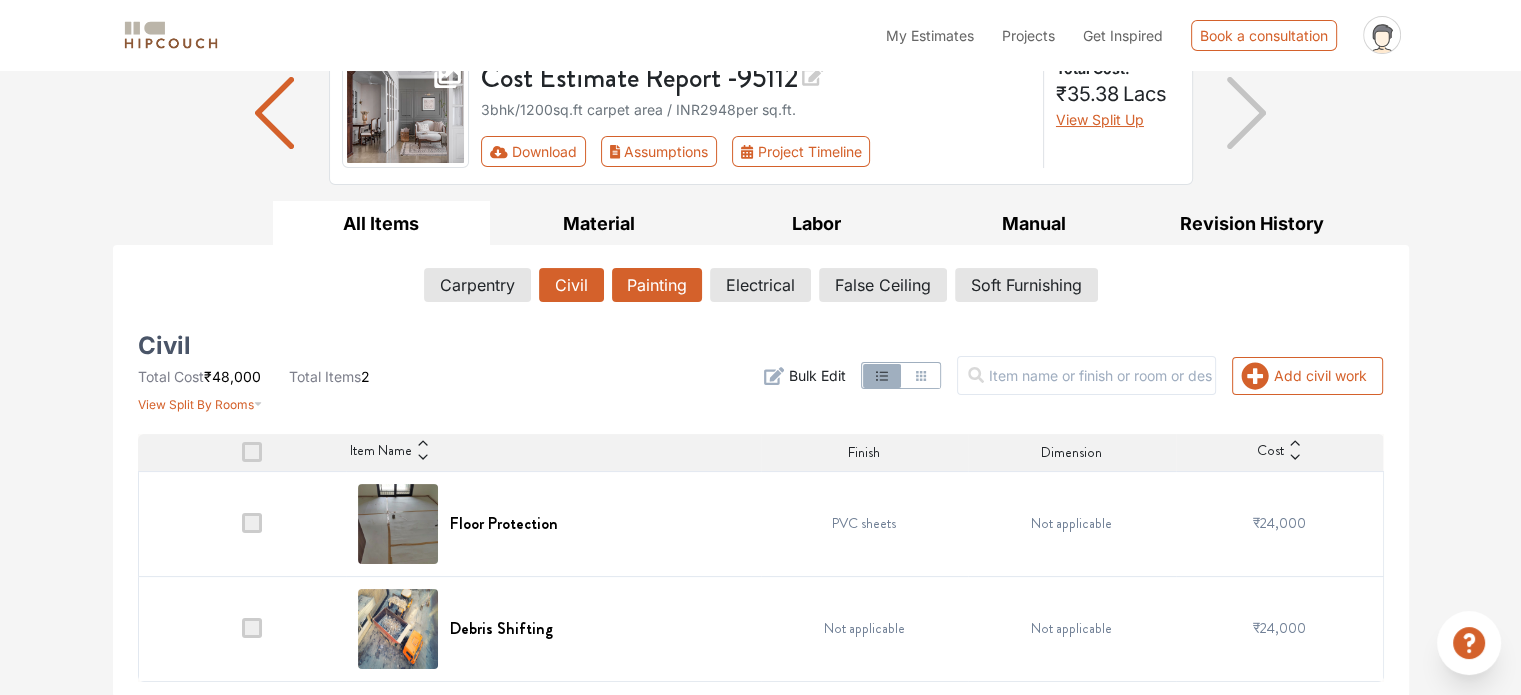 click on "Carpentry Civil Painting Electrical False Ceiling Soft Furnishing Civil Total Cost  ₹48,000 Total Items  2 View Split By Rooms Add civil work Filter Bulk Edit Item Name Finish Dimension Cost Floor Protection PVC sheets Not applicable ₹24,000 Debris Shifting Not applicable Not applicable ₹24,000" at bounding box center [761, 471] 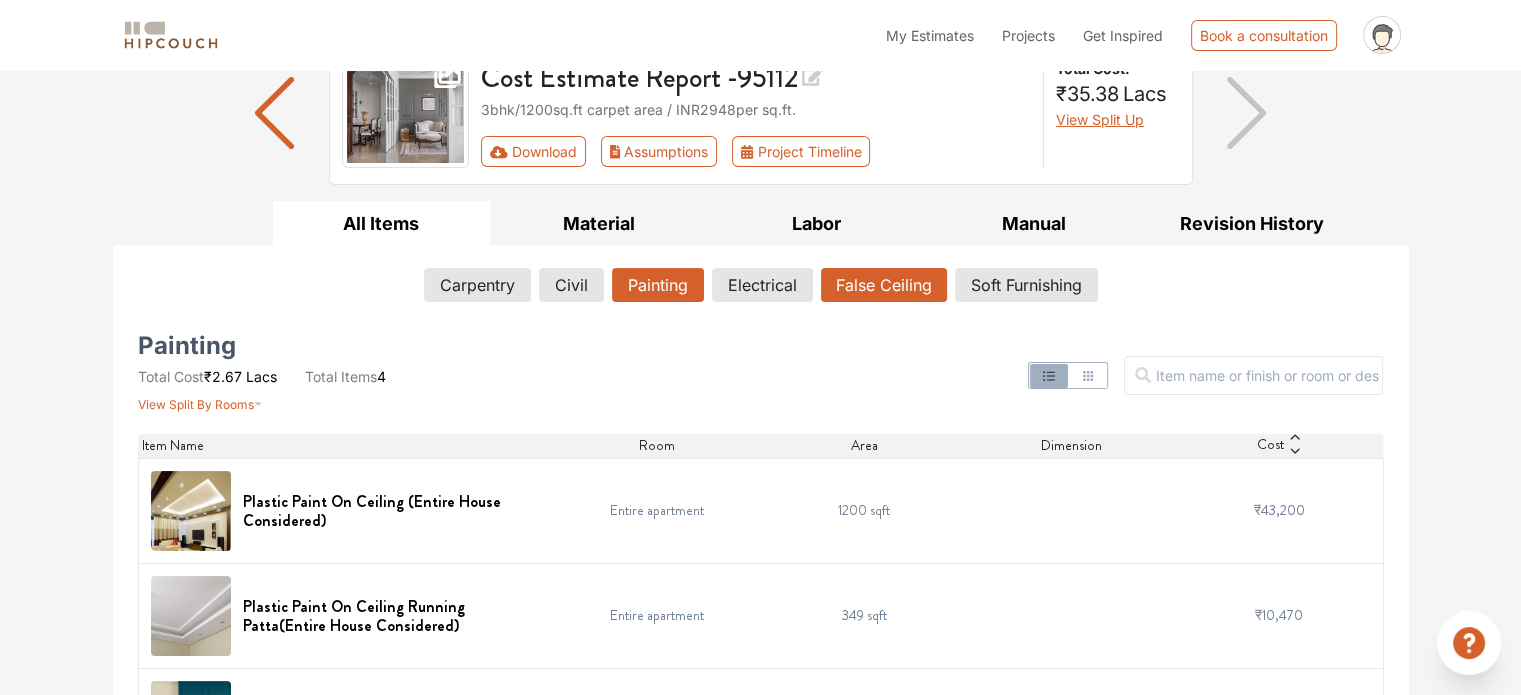 click on "False Ceiling" at bounding box center (884, 285) 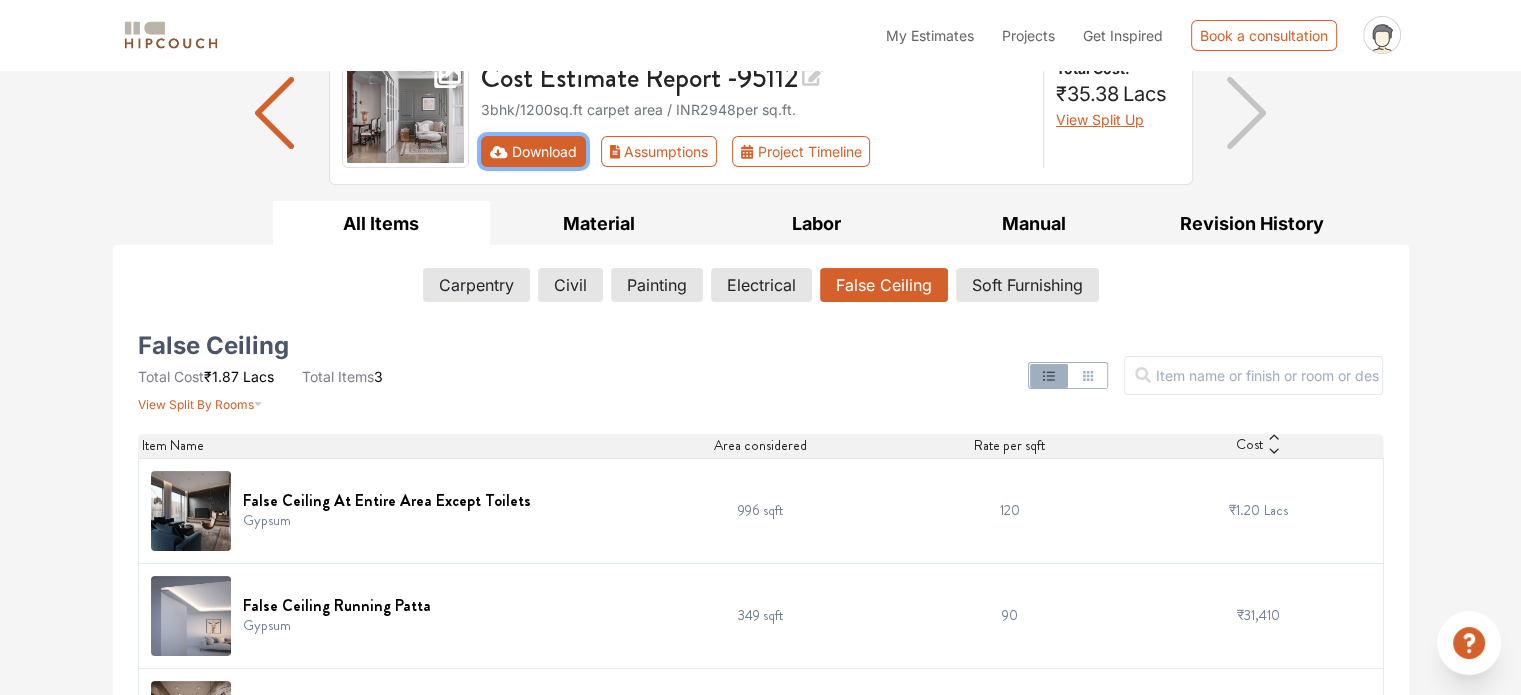 click on "Download" at bounding box center [533, 151] 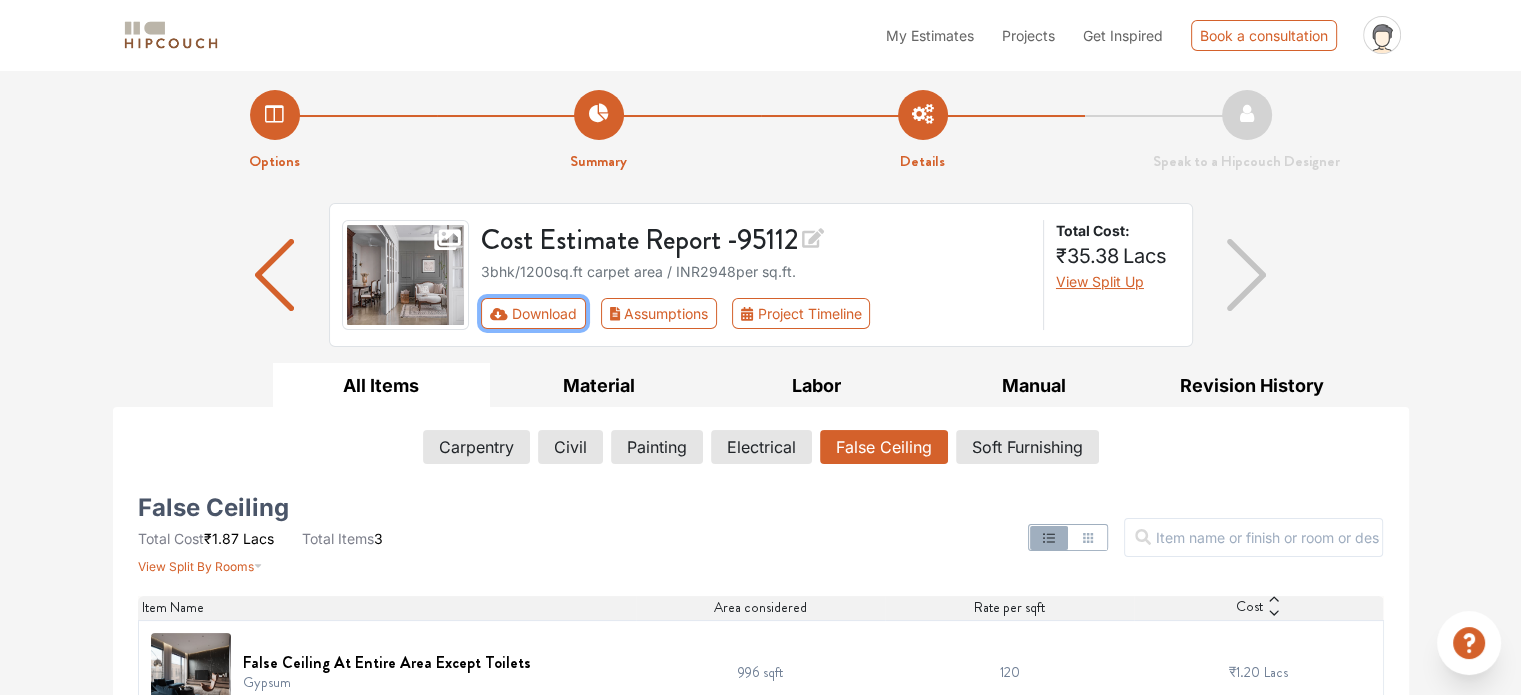 scroll, scrollTop: 0, scrollLeft: 0, axis: both 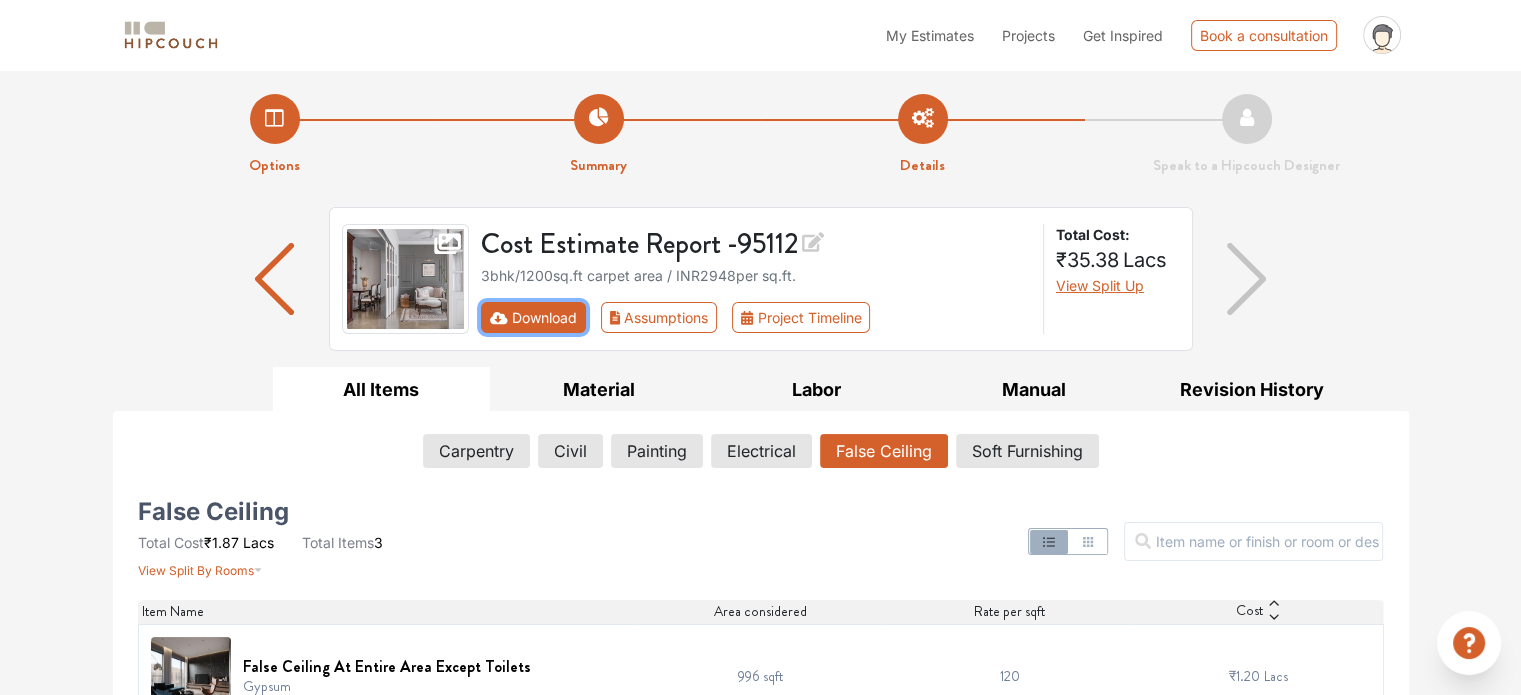 click on "Download" at bounding box center [533, 317] 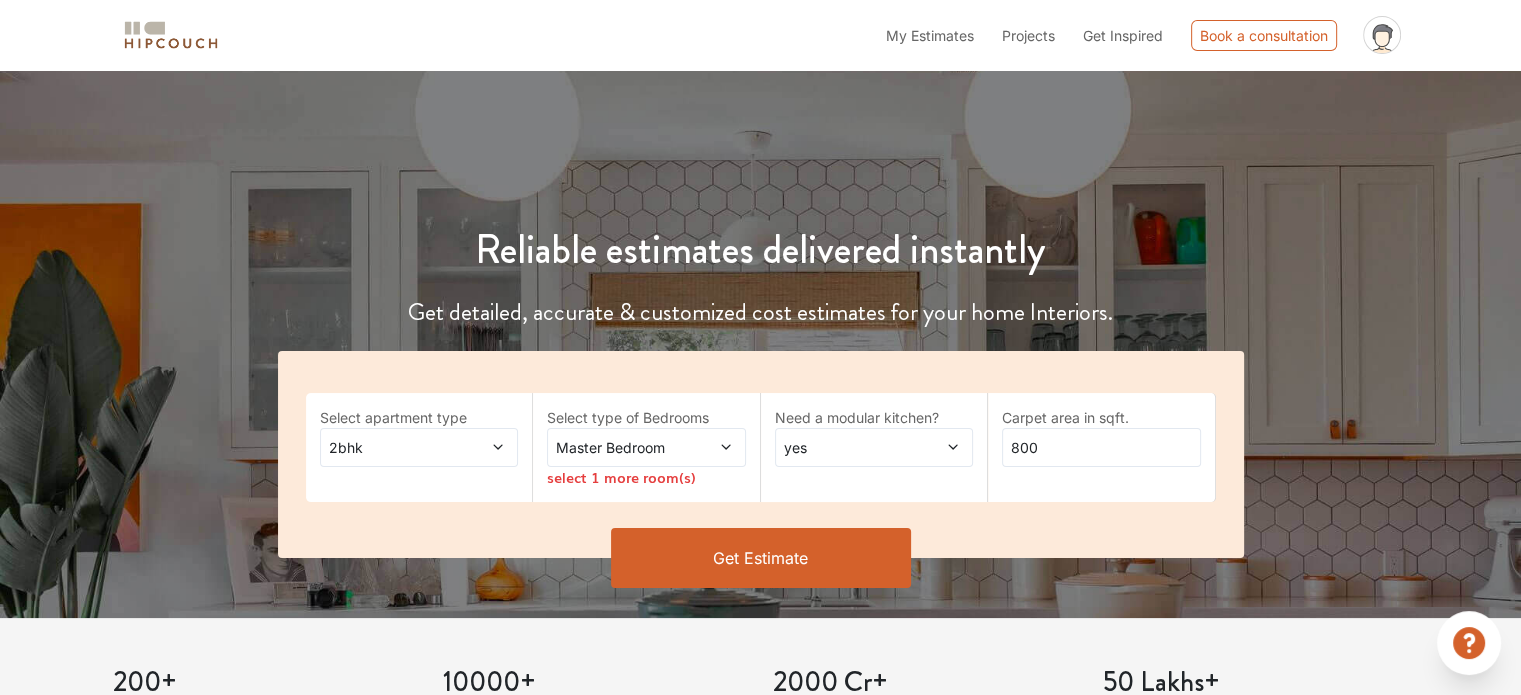 scroll, scrollTop: 200, scrollLeft: 0, axis: vertical 